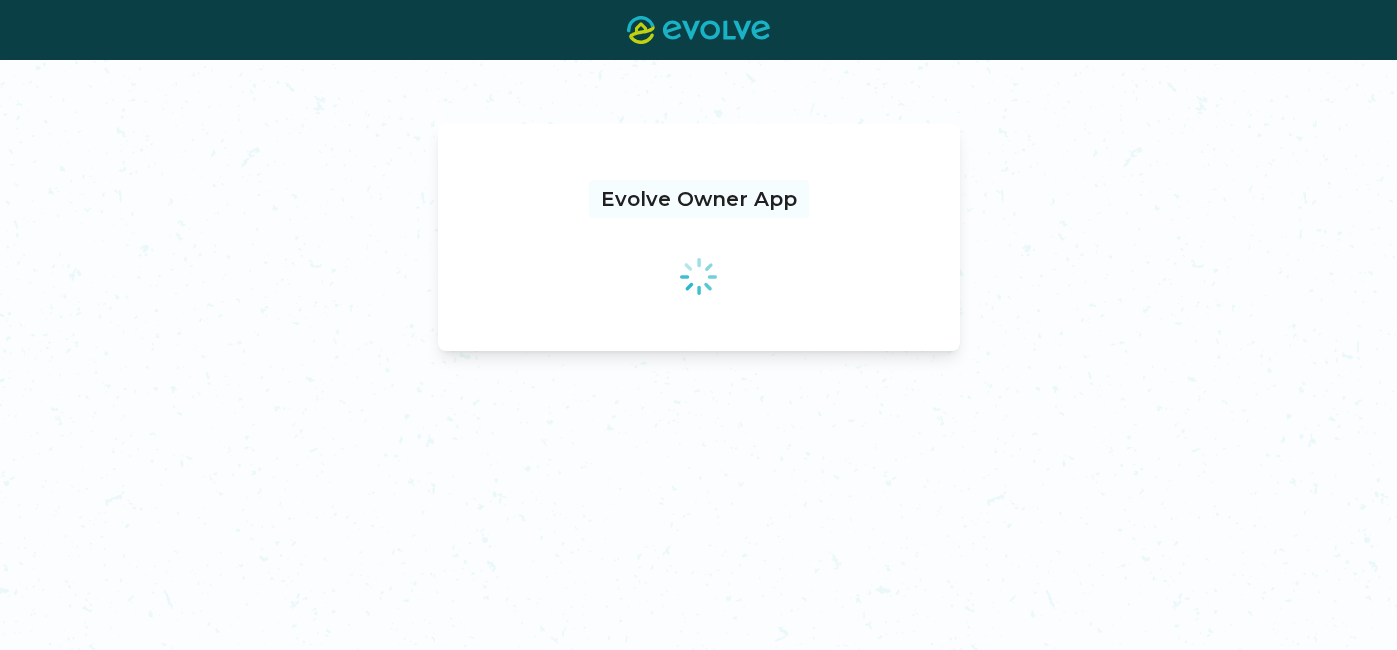 scroll, scrollTop: 0, scrollLeft: 0, axis: both 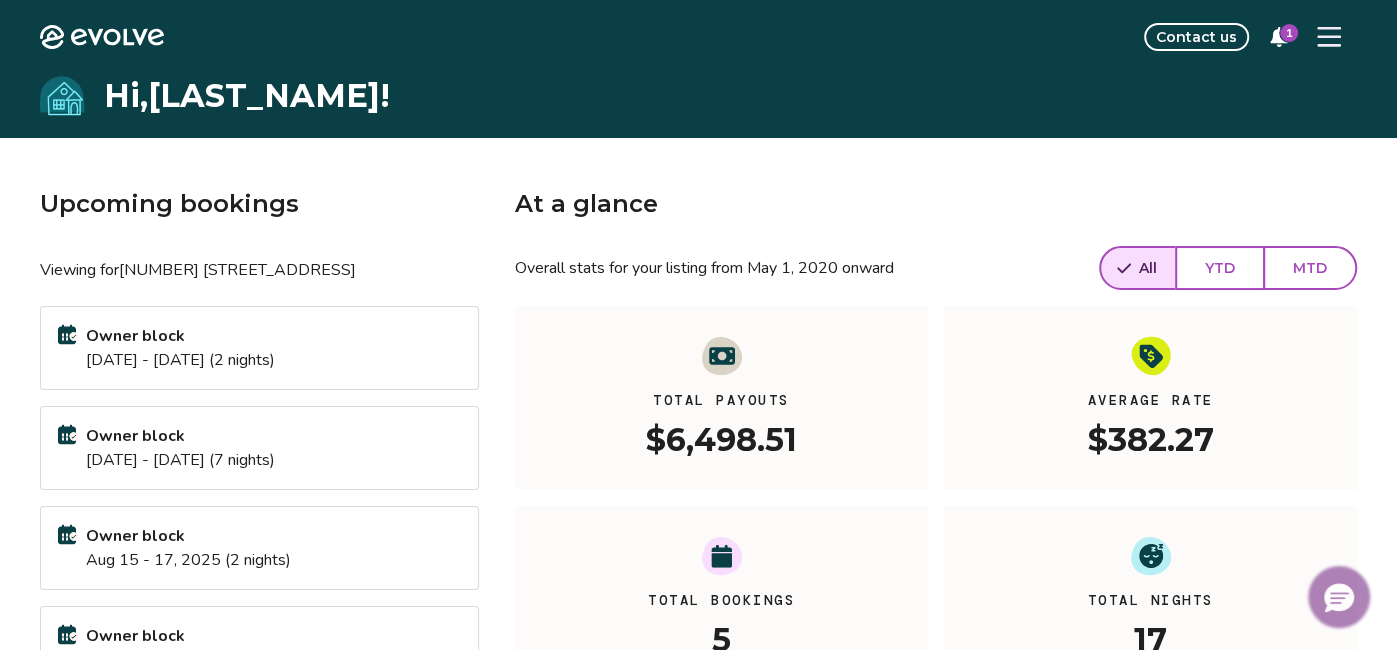 click 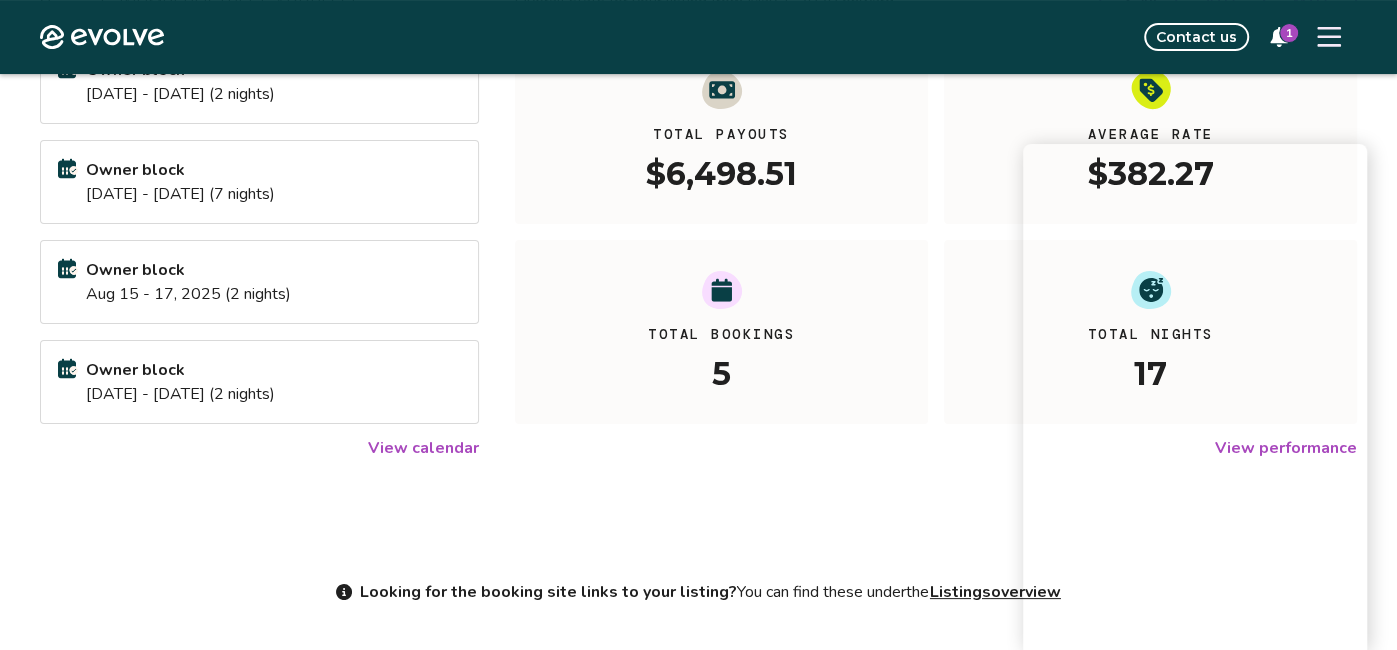 scroll, scrollTop: 273, scrollLeft: 0, axis: vertical 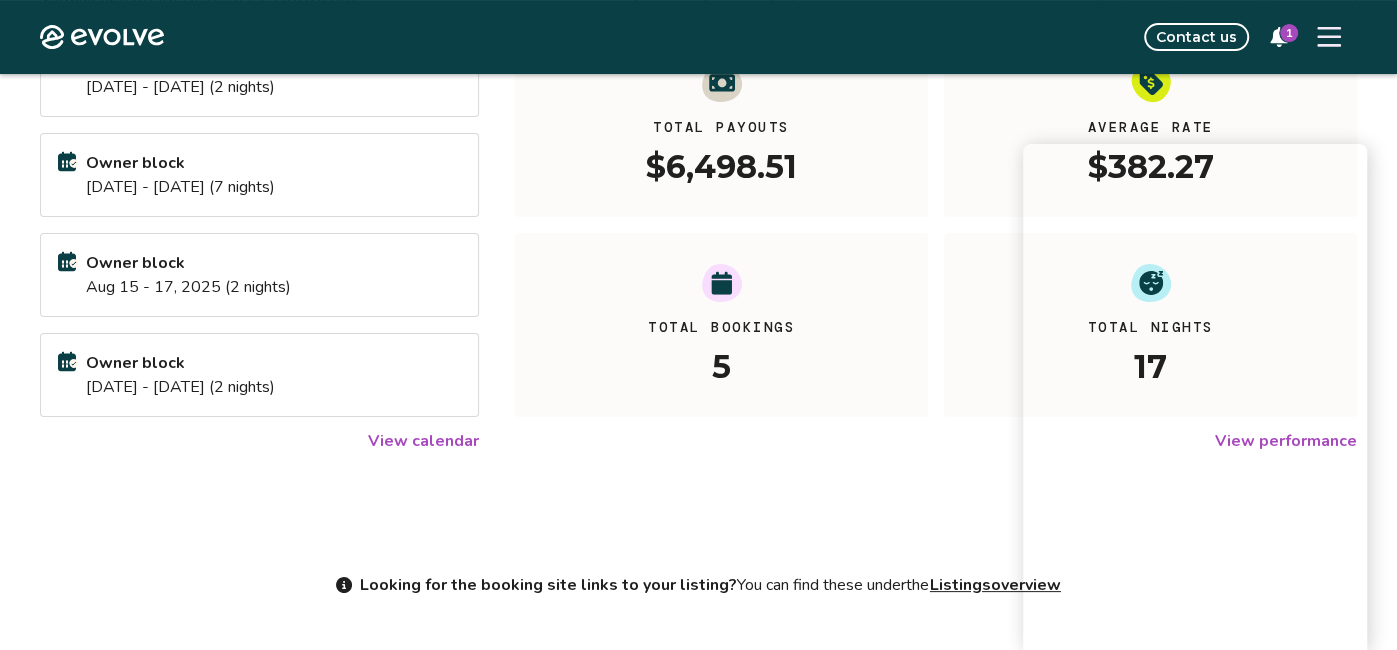 click on "View calendar" at bounding box center [423, 441] 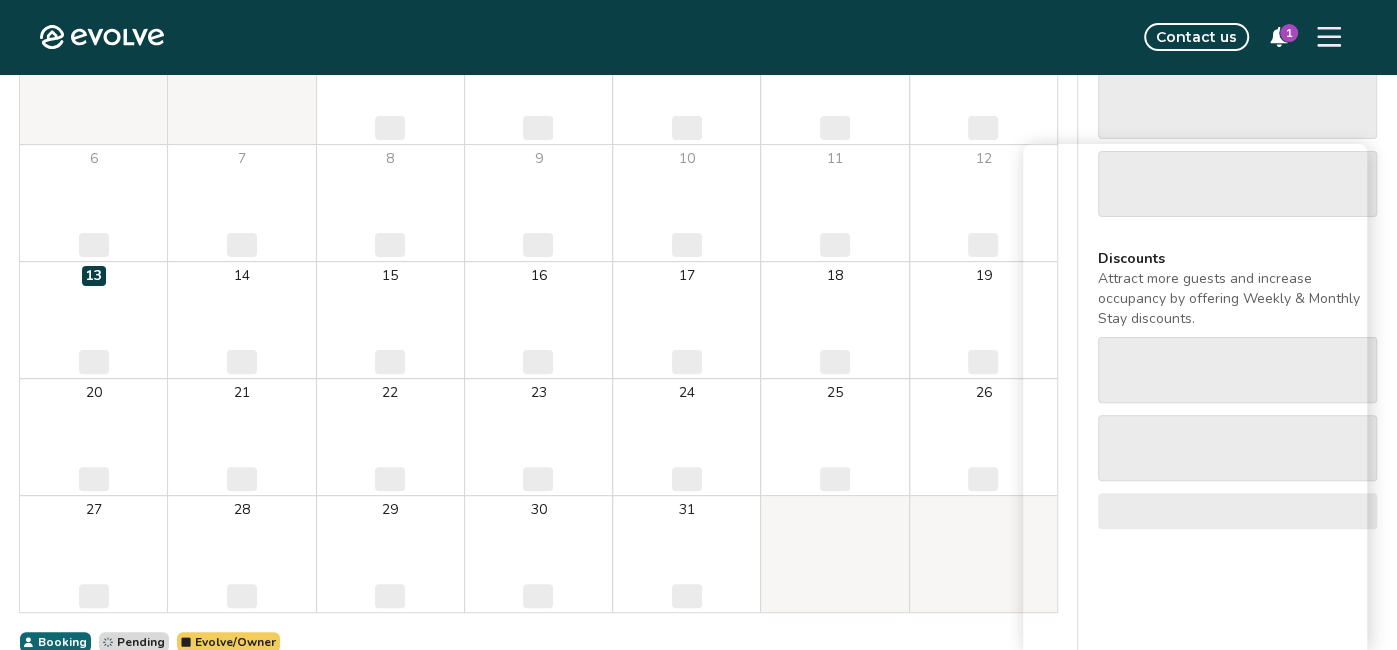 scroll, scrollTop: 0, scrollLeft: 0, axis: both 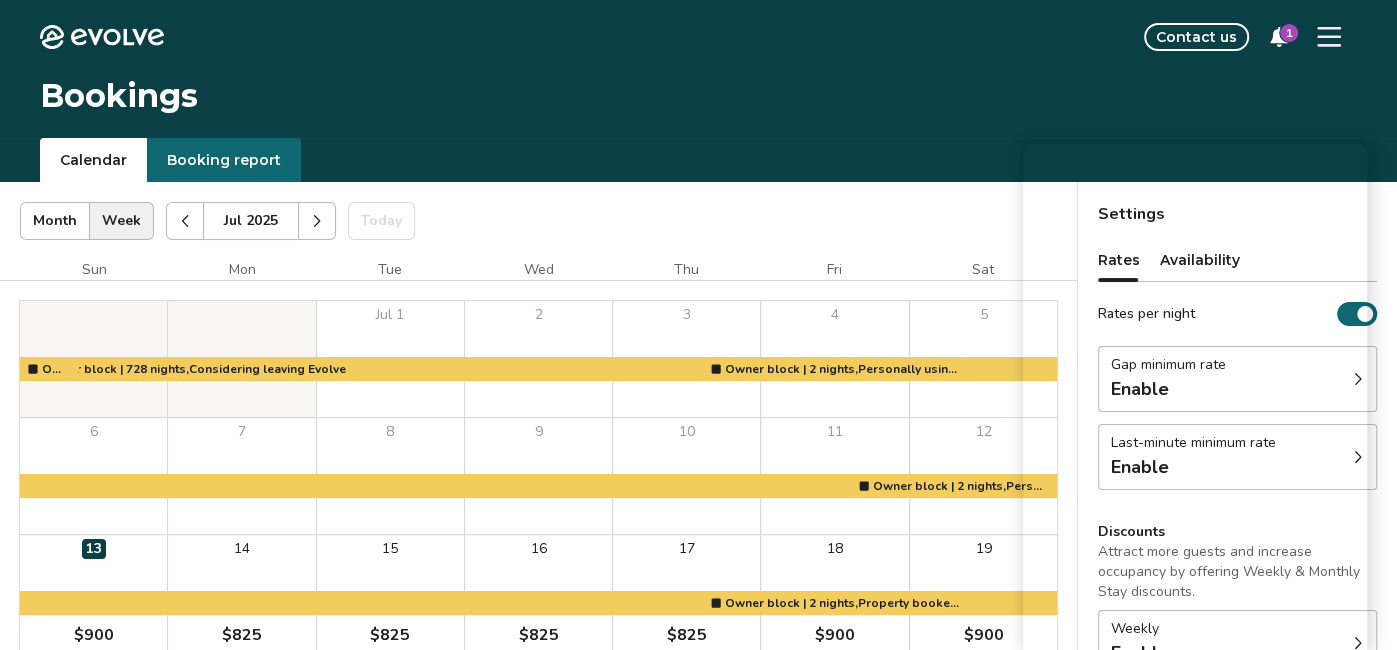 click 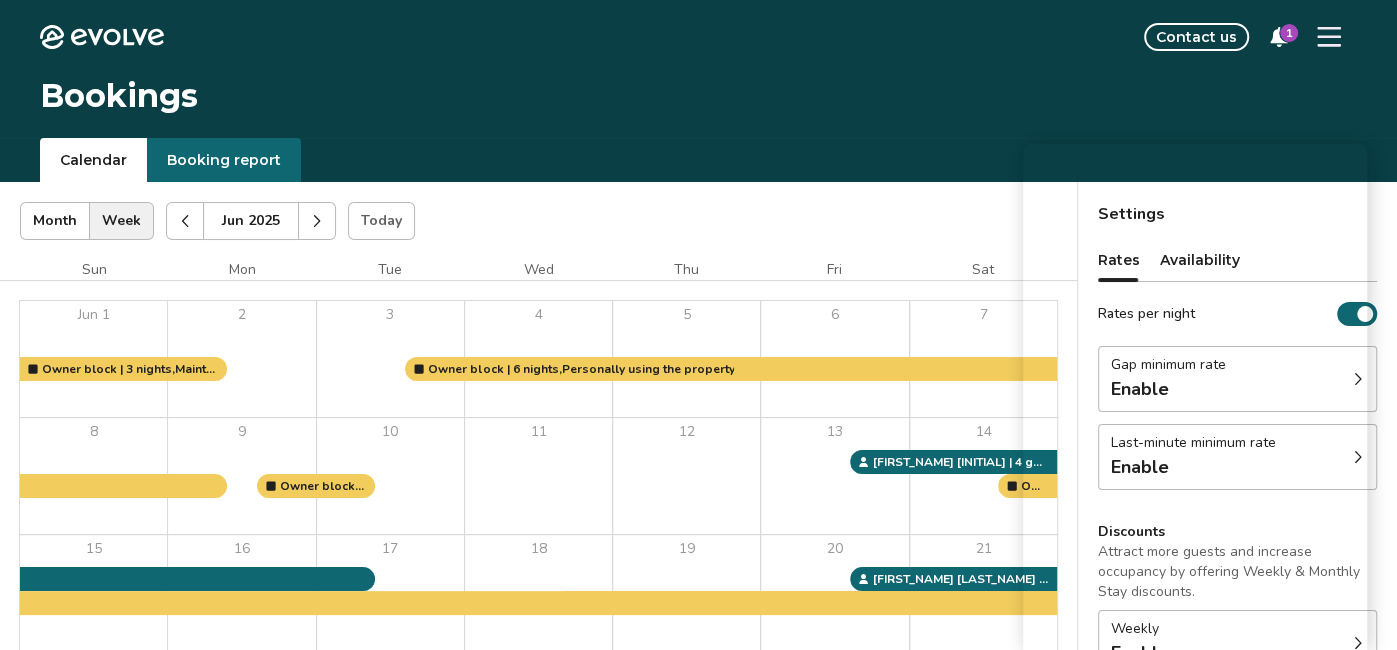 click 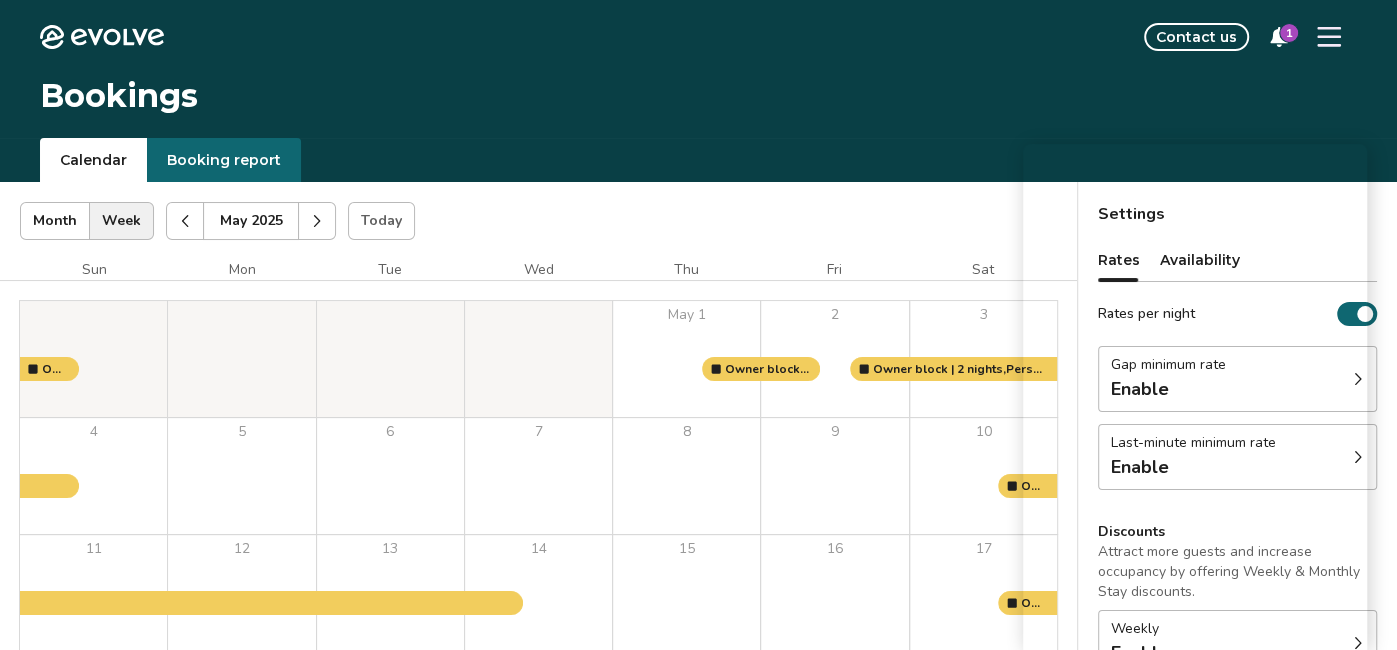 click 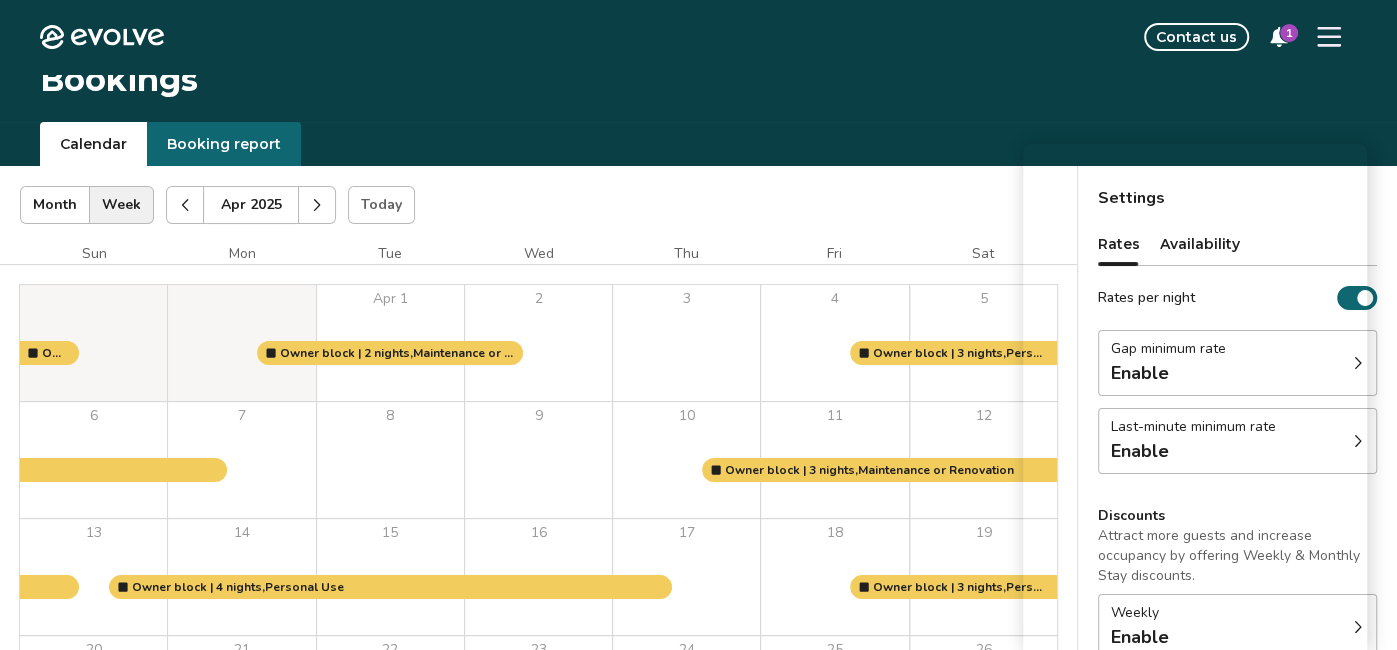 scroll, scrollTop: 0, scrollLeft: 0, axis: both 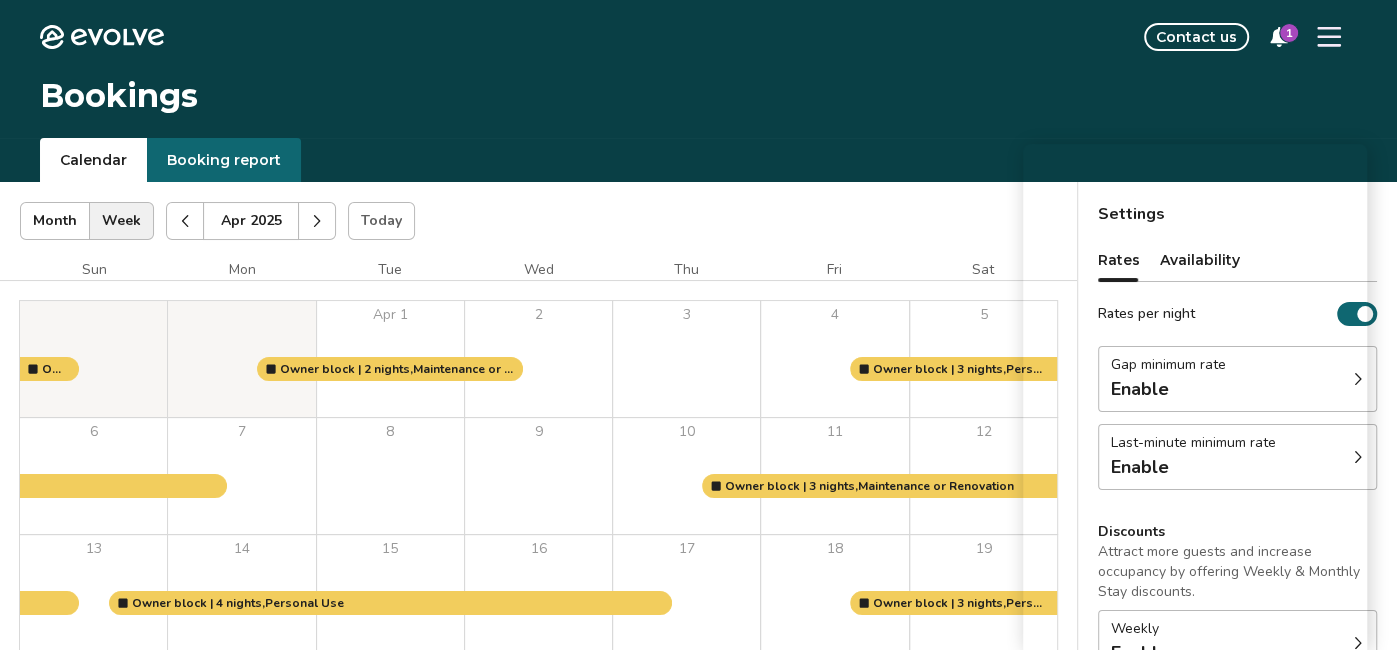 click 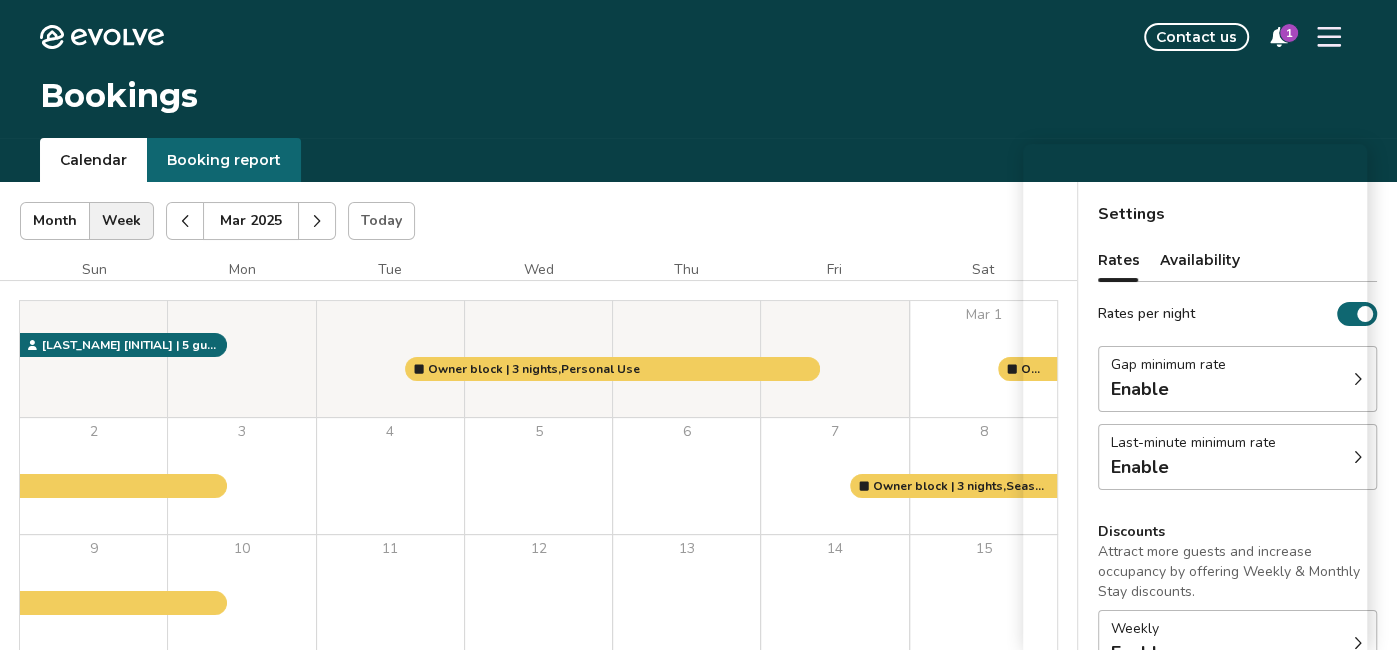 click 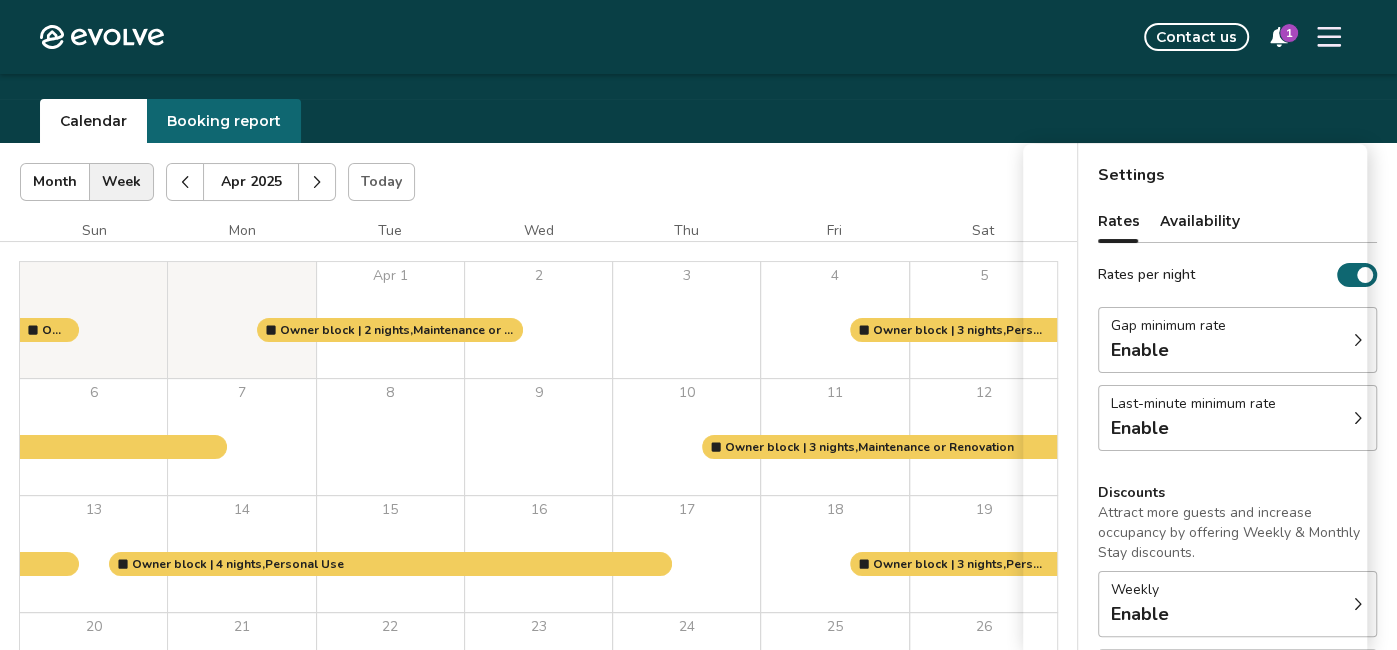 scroll, scrollTop: 25, scrollLeft: 0, axis: vertical 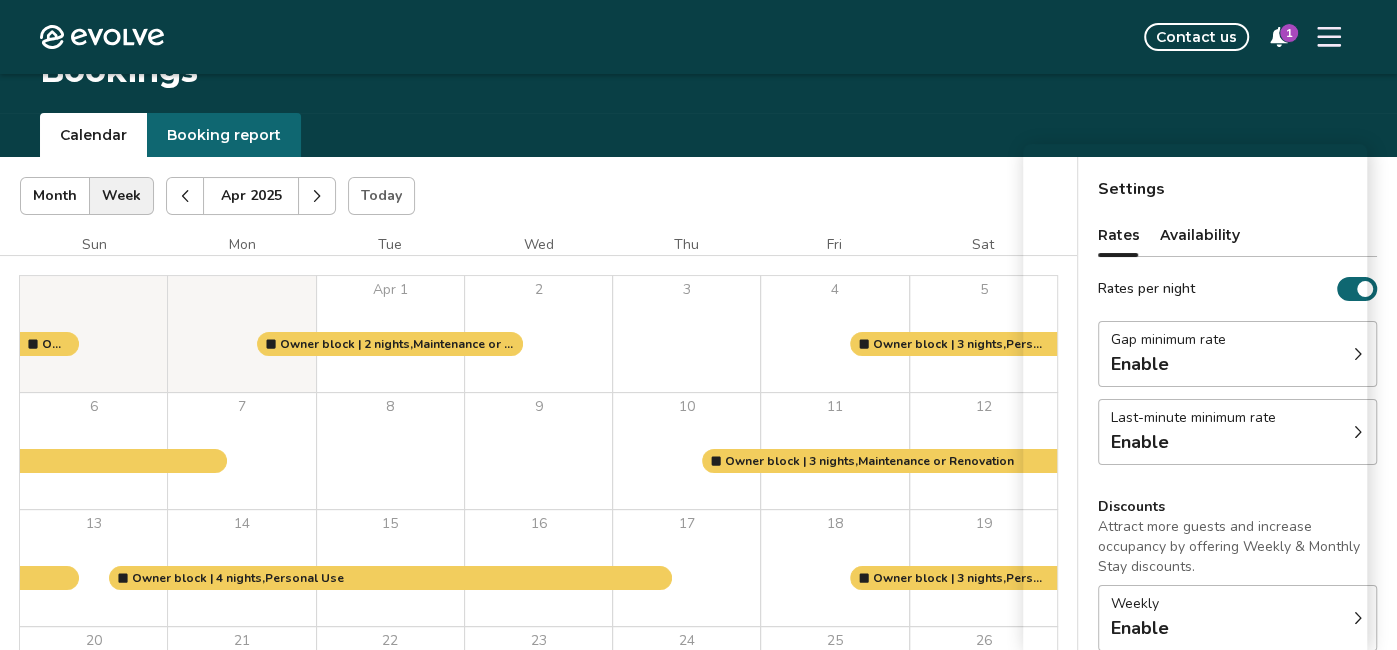 click 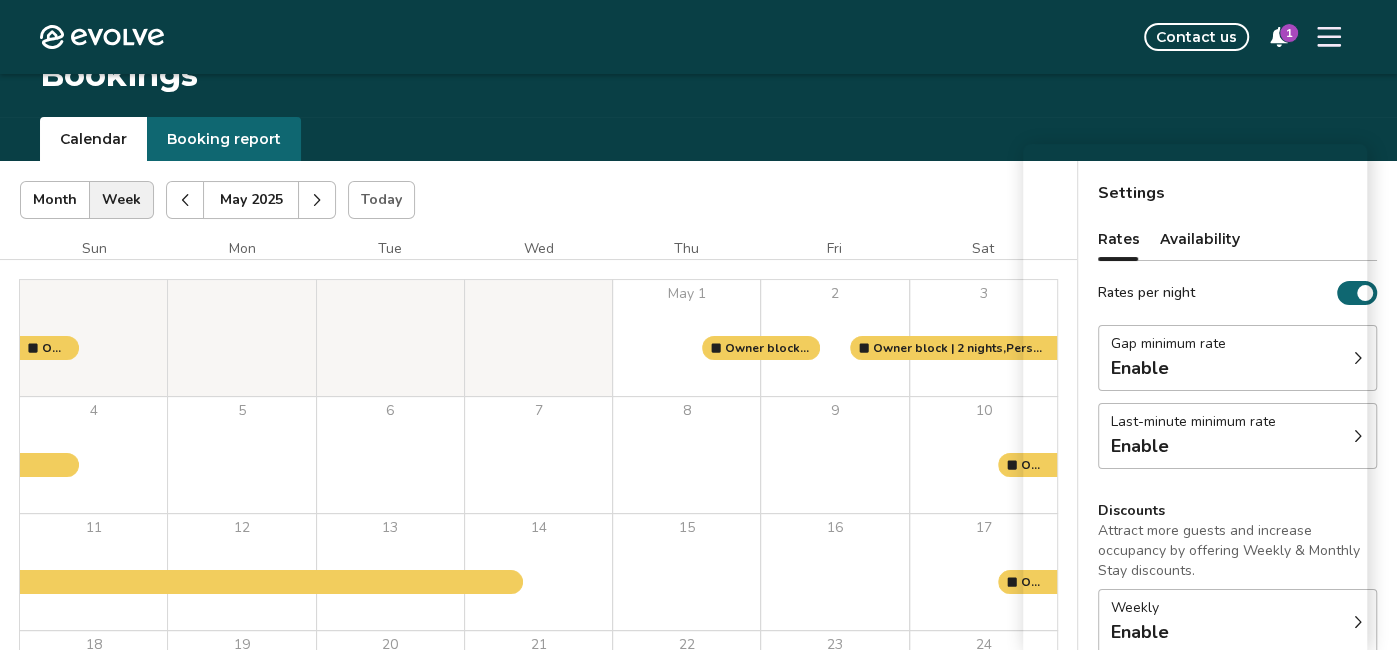 scroll, scrollTop: 18, scrollLeft: 0, axis: vertical 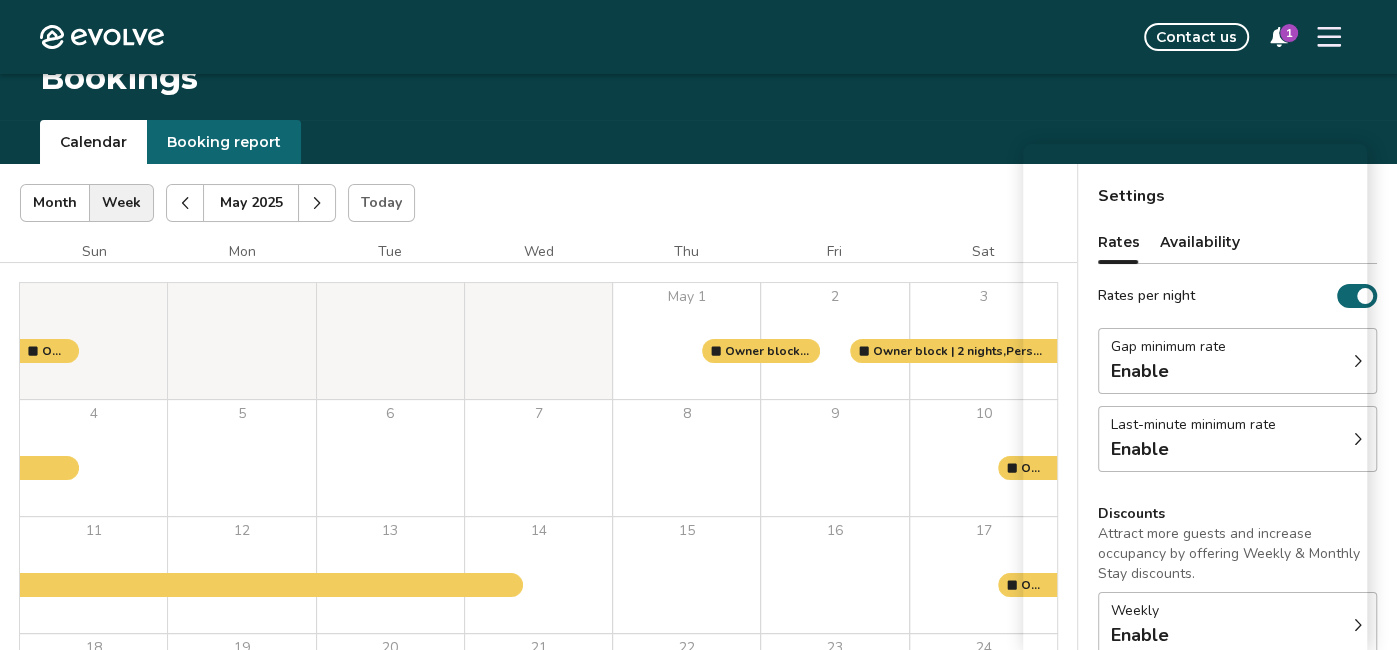 click 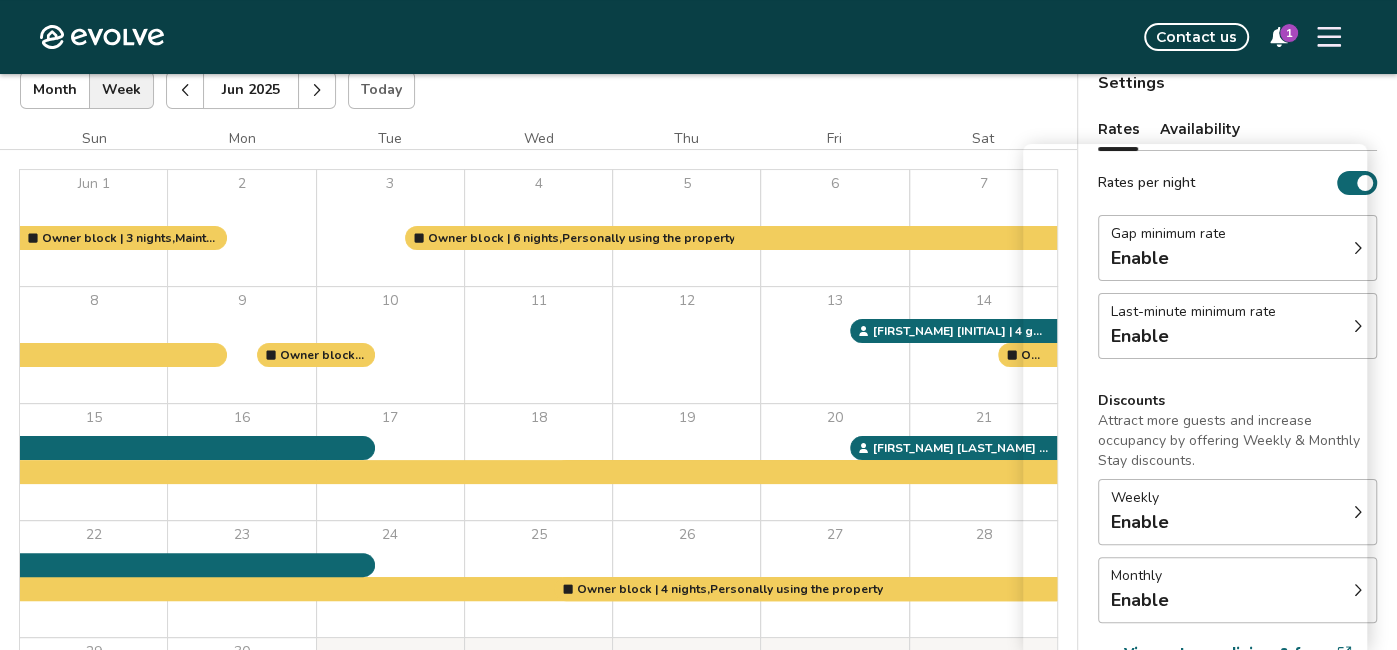 scroll, scrollTop: 125, scrollLeft: 0, axis: vertical 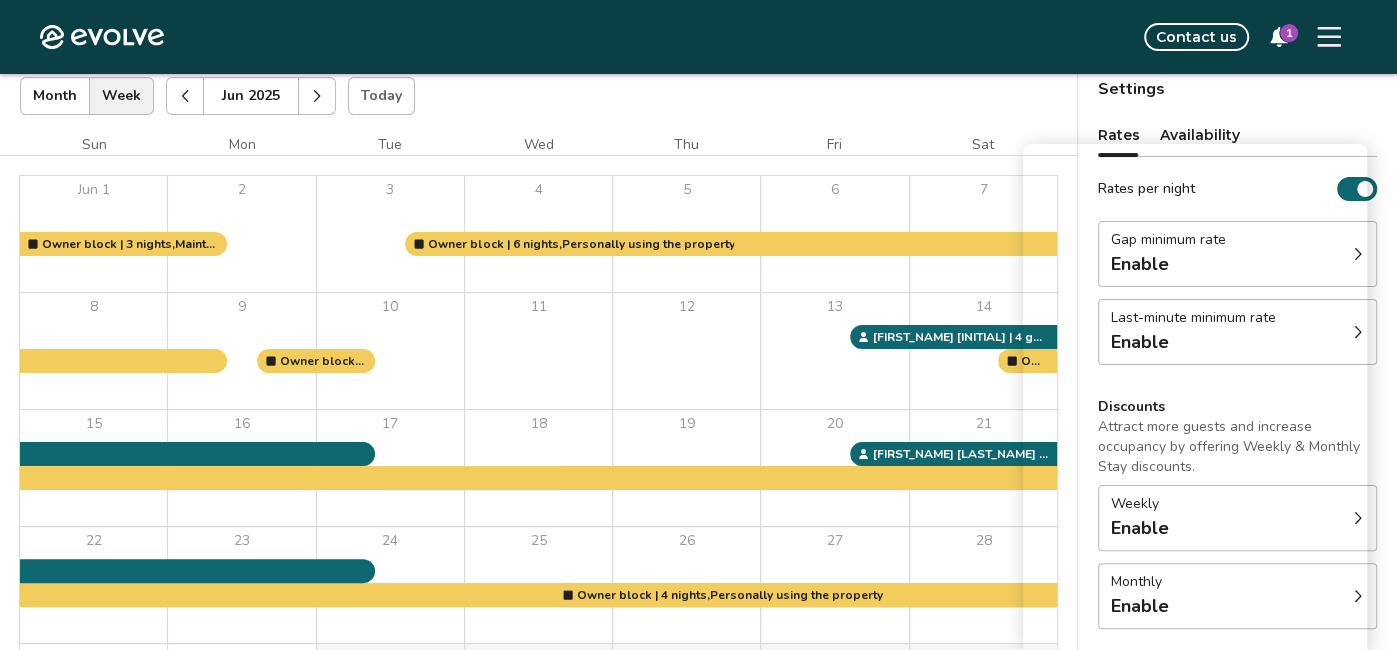 click on "13" at bounding box center (834, 351) 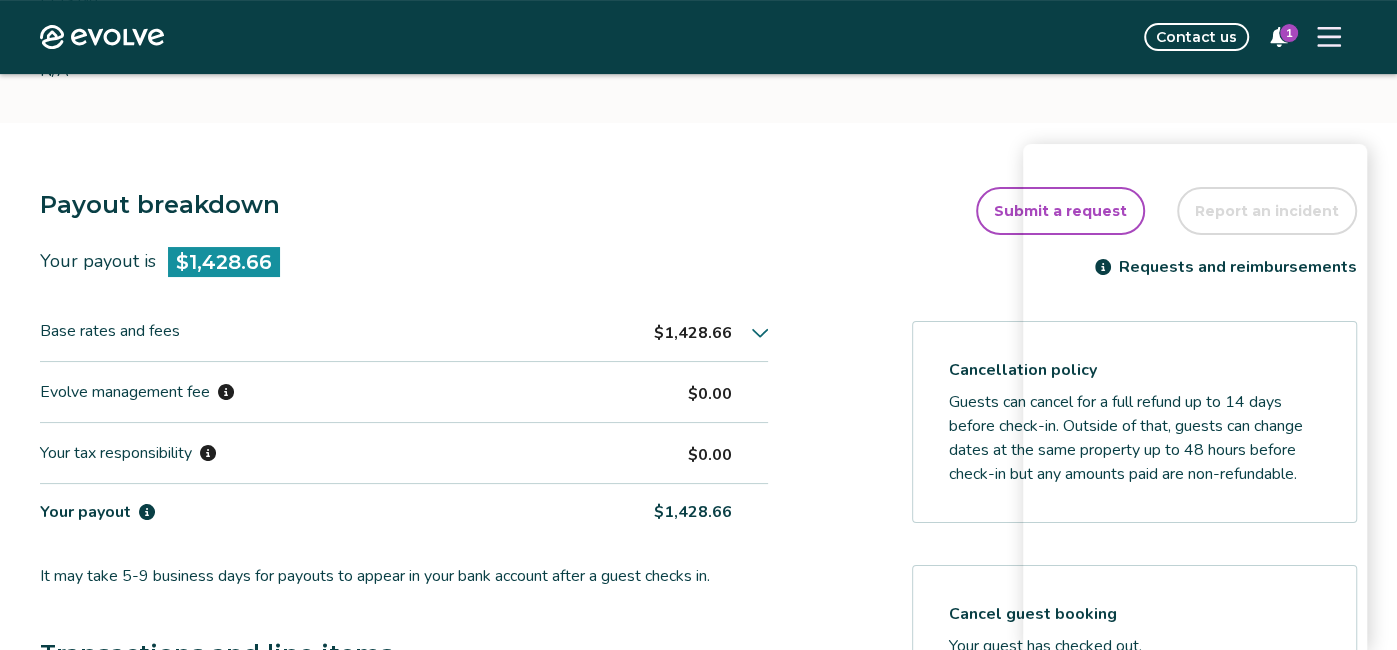 scroll, scrollTop: 451, scrollLeft: 0, axis: vertical 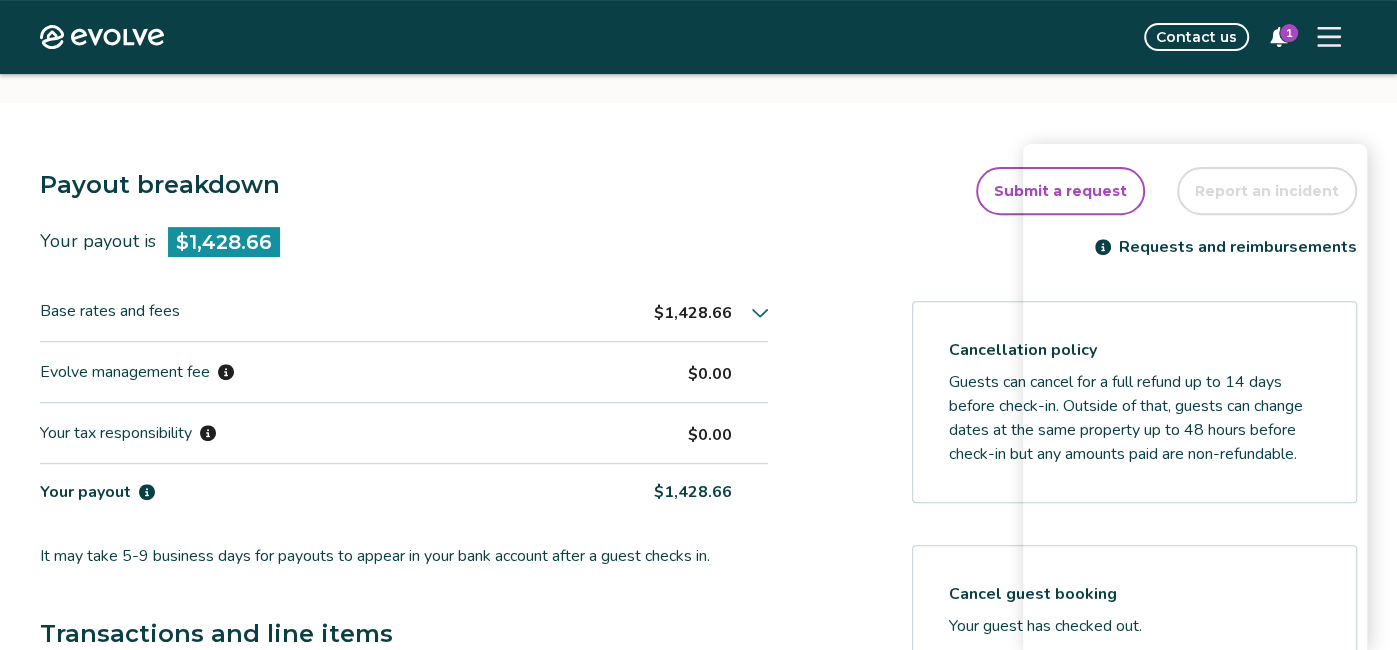 click 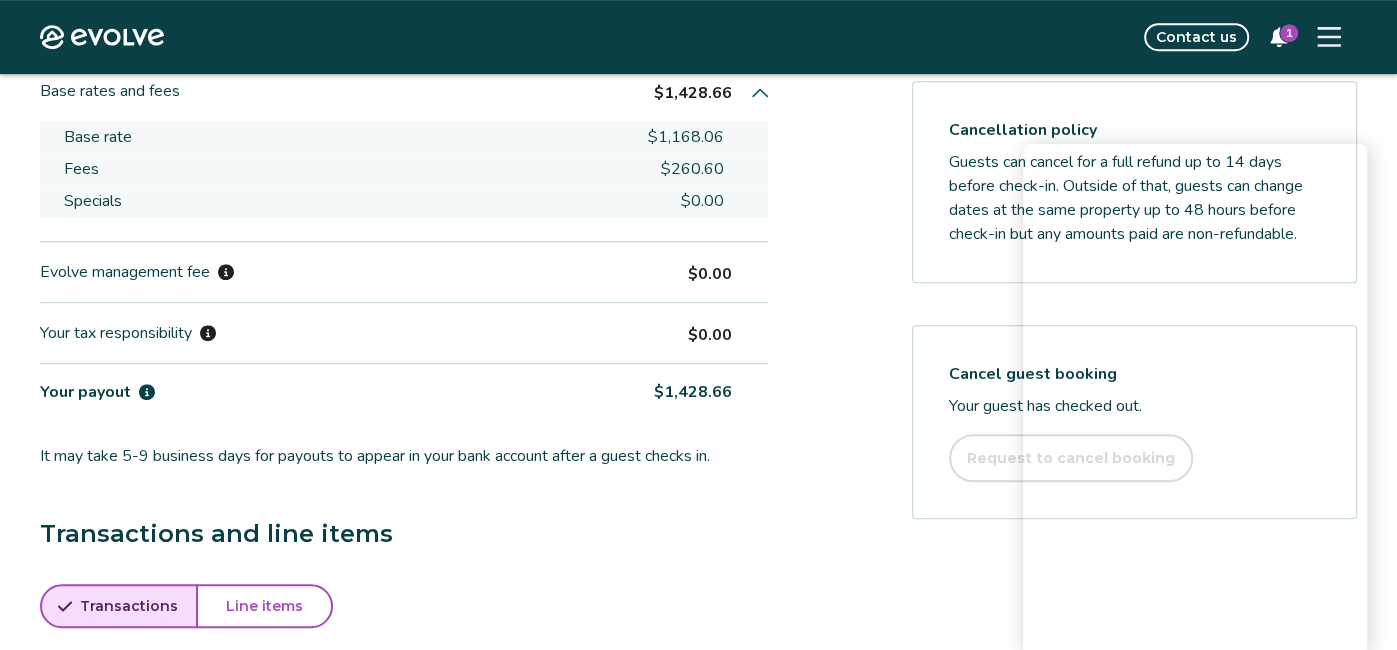 scroll, scrollTop: 695, scrollLeft: 0, axis: vertical 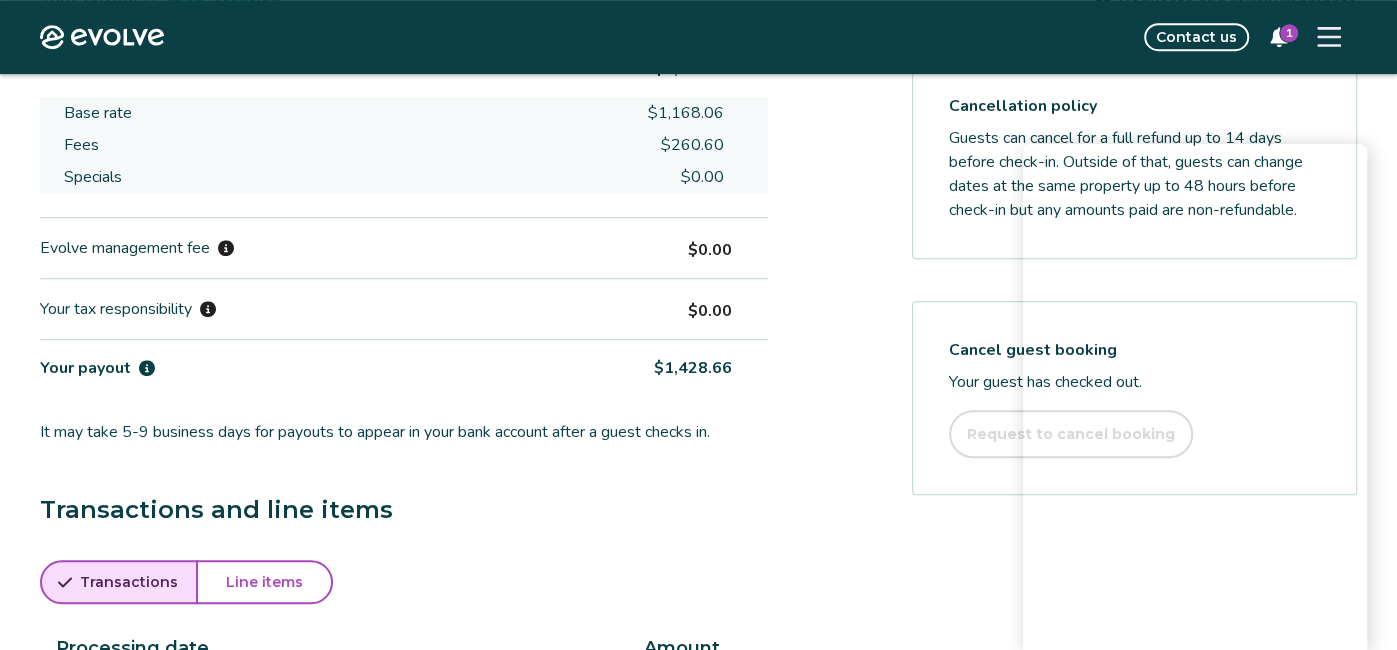 click on "Line items" at bounding box center [264, 582] 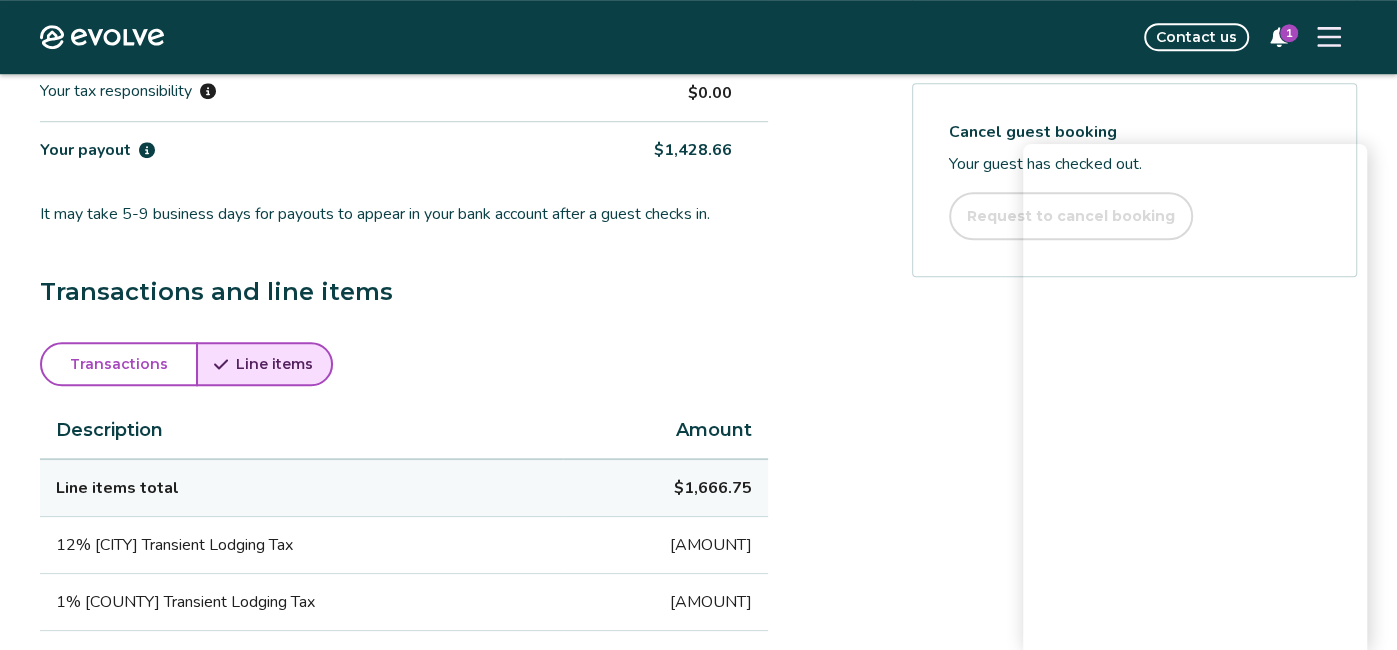 scroll, scrollTop: 915, scrollLeft: 0, axis: vertical 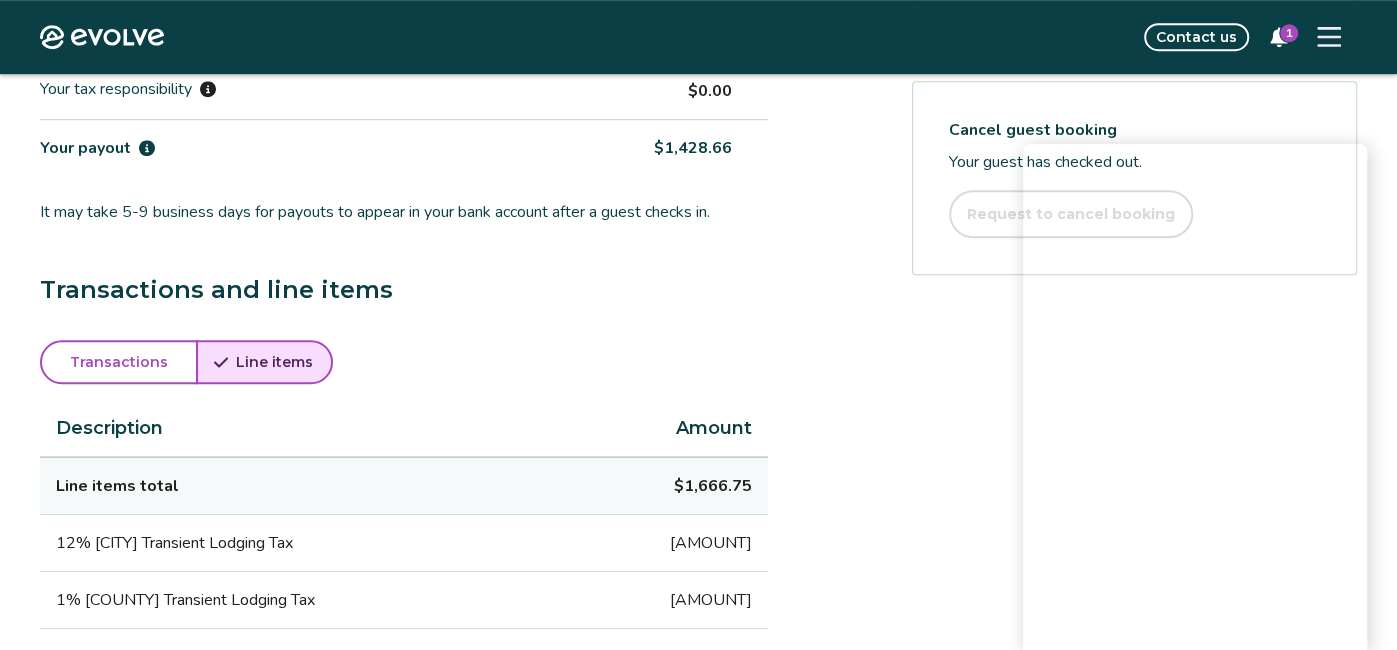 click on "1% [COUNTY] Transient Lodging Tax" at bounding box center [301, 600] 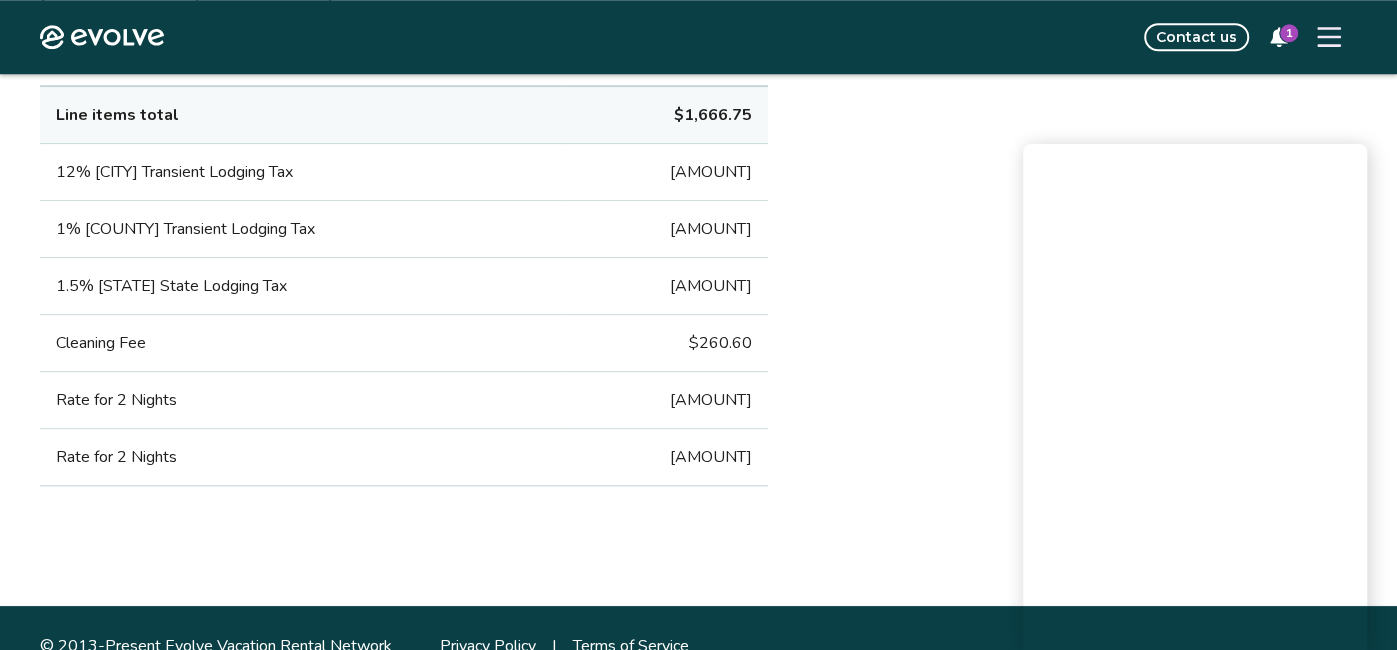 scroll, scrollTop: 1317, scrollLeft: 0, axis: vertical 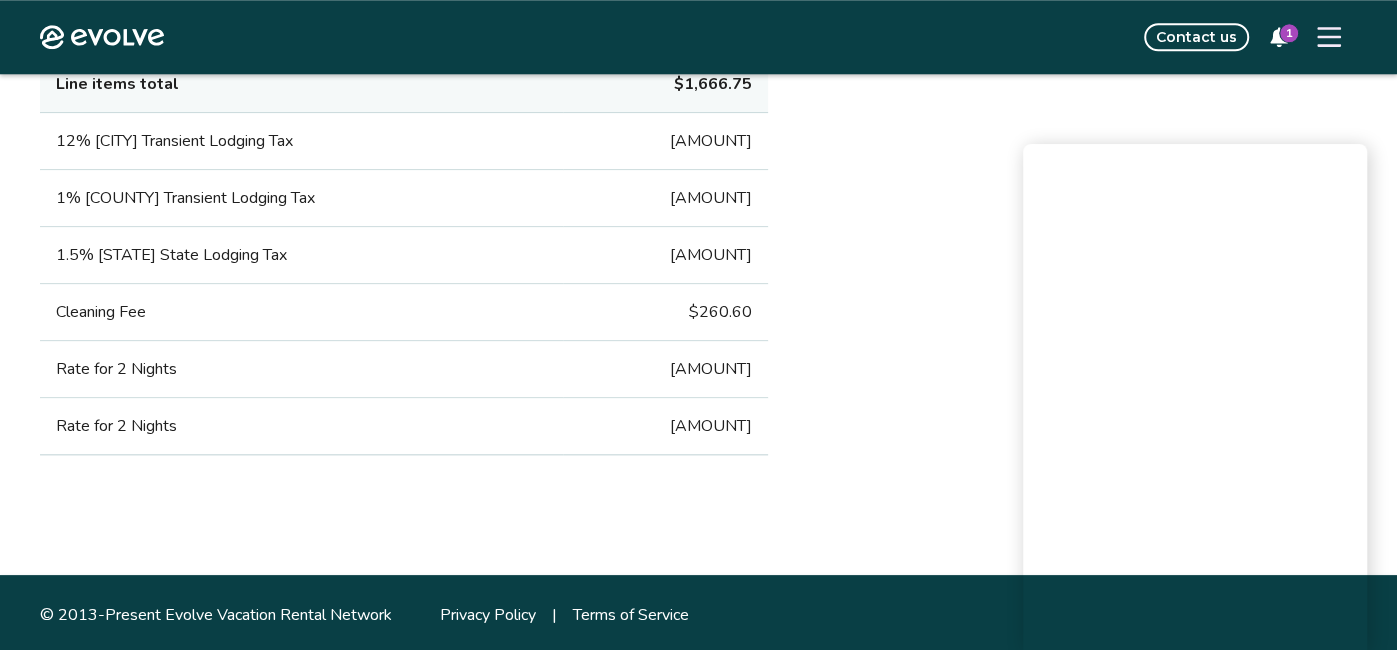 click on "Payout breakdown Your payout is [AMOUNT] Base rates and fees [AMOUNT] Base rate [AMOUNT] Fees [AMOUNT] Specials [AMOUNT] Evolve management fee [AMOUNT] Your tax responsibility [AMOUNT] Your payout [AMOUNT] It may take 5-9 business days for payouts to appear in your bank account after a guest checks in. Transactions and line items Transactions Line items Description Amount Line items total [AMOUNT] 12% [CITY] Transient Lodging Tax [AMOUNT] 1% [COUNTY] Transient Lodging Tax [AMOUNT] 1.5% [STATE] State Lodging Tax [AMOUNT] Cleaning Fee [AMOUNT] Rate for 2 Nights [AMOUNT] Rate for 2 Nights [AMOUNT]" at bounding box center [404, -74] 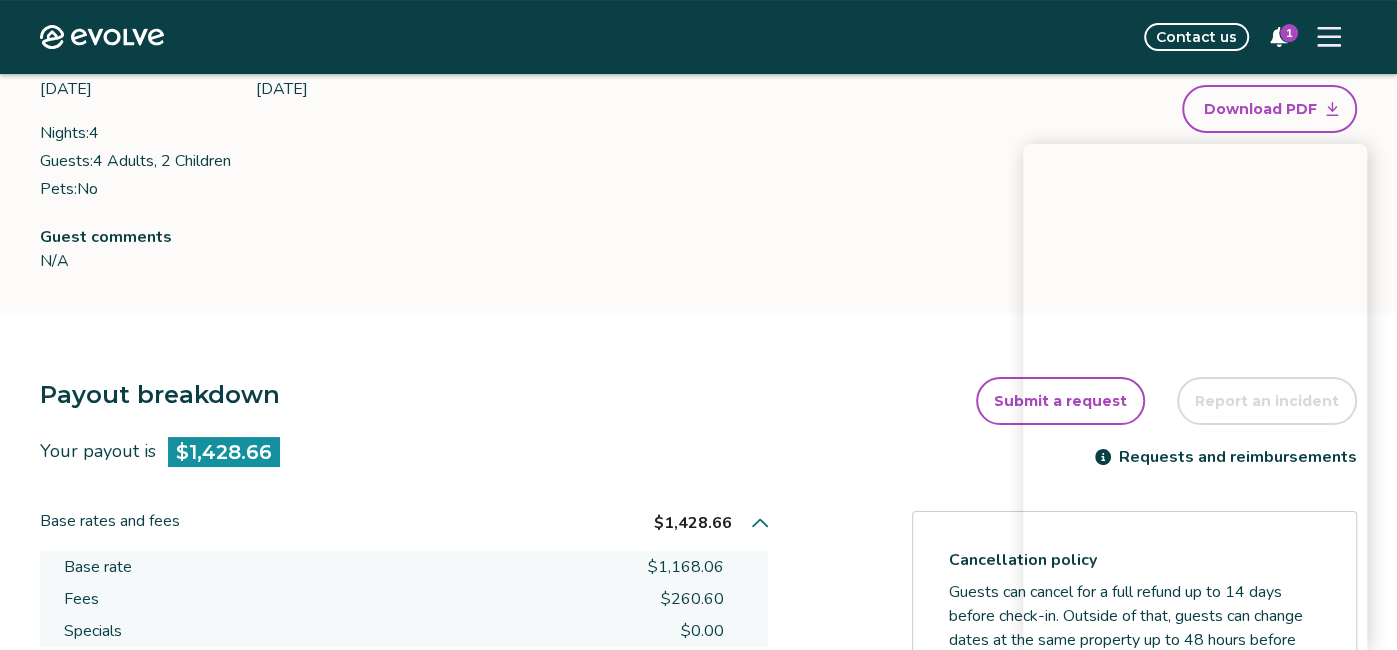 scroll, scrollTop: 0, scrollLeft: 0, axis: both 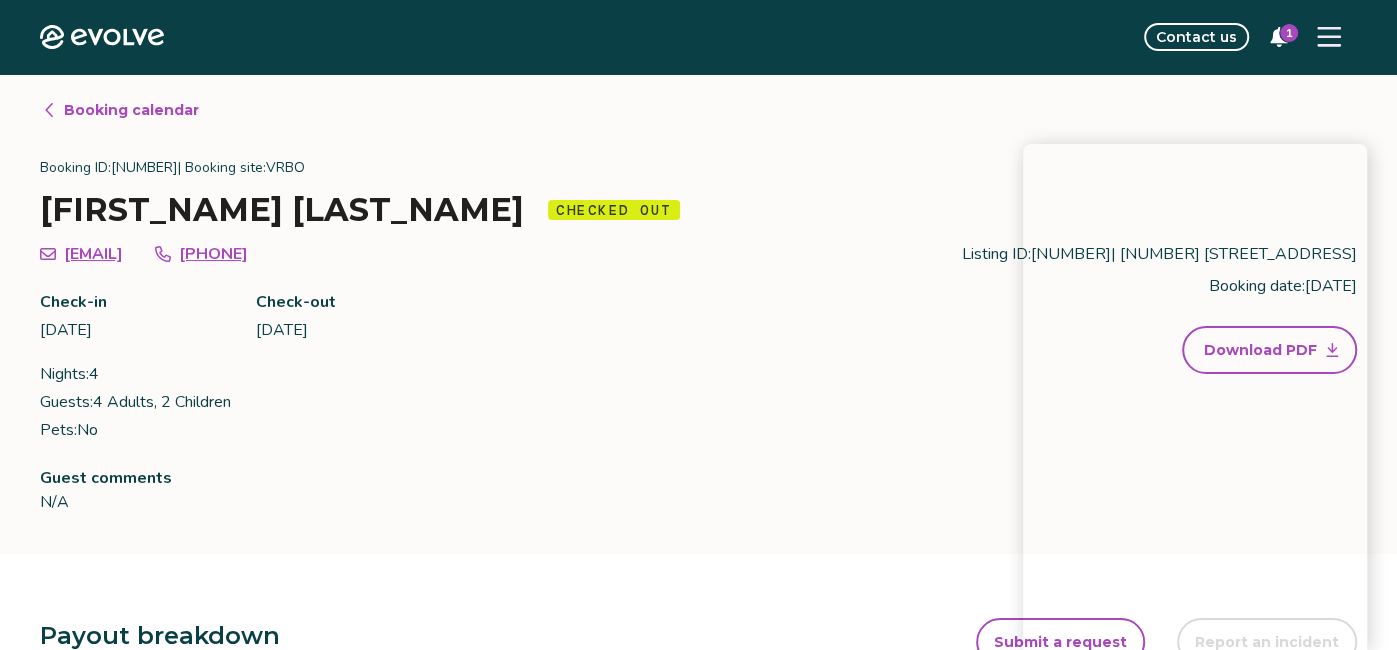 click on "Booking calendar" at bounding box center (131, 110) 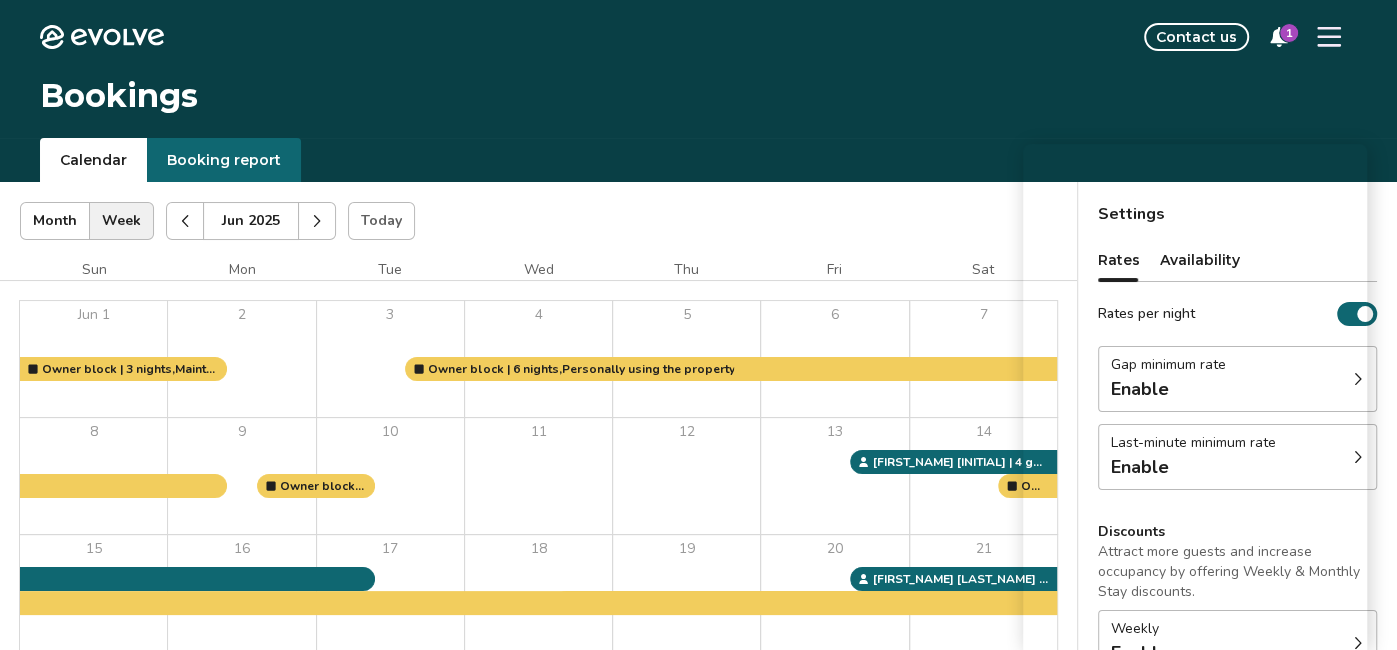 click 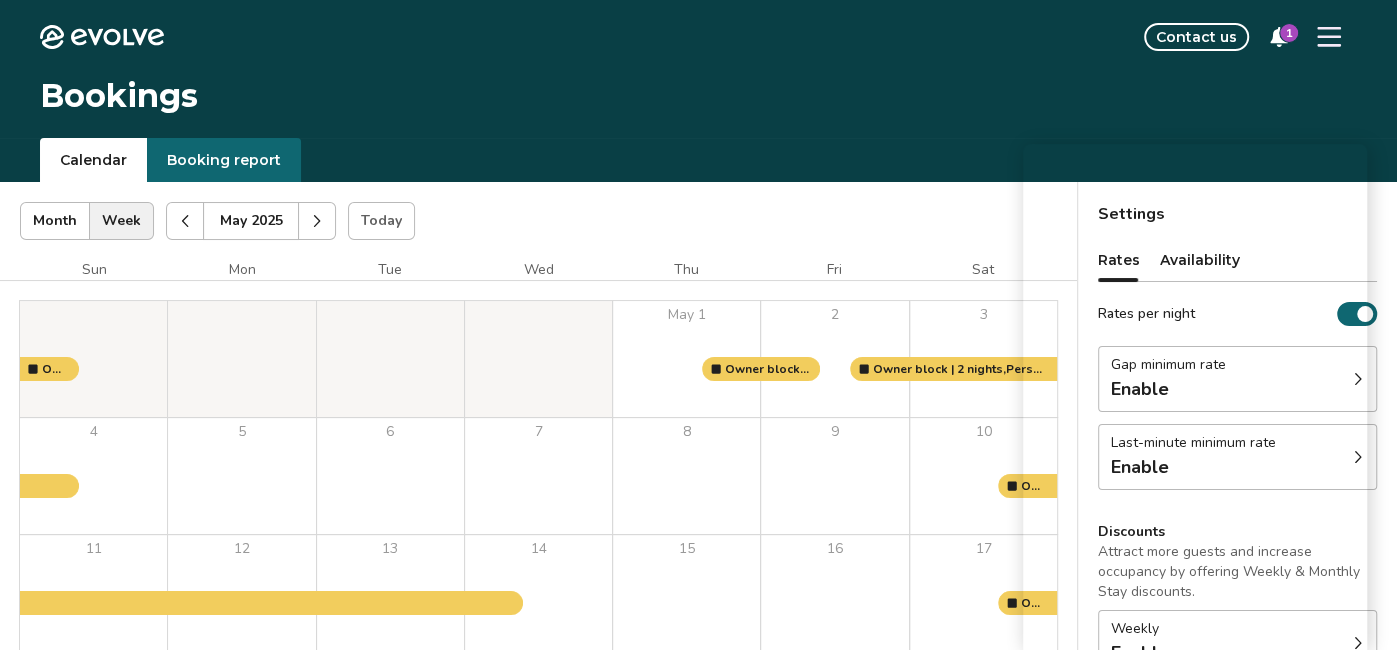 click 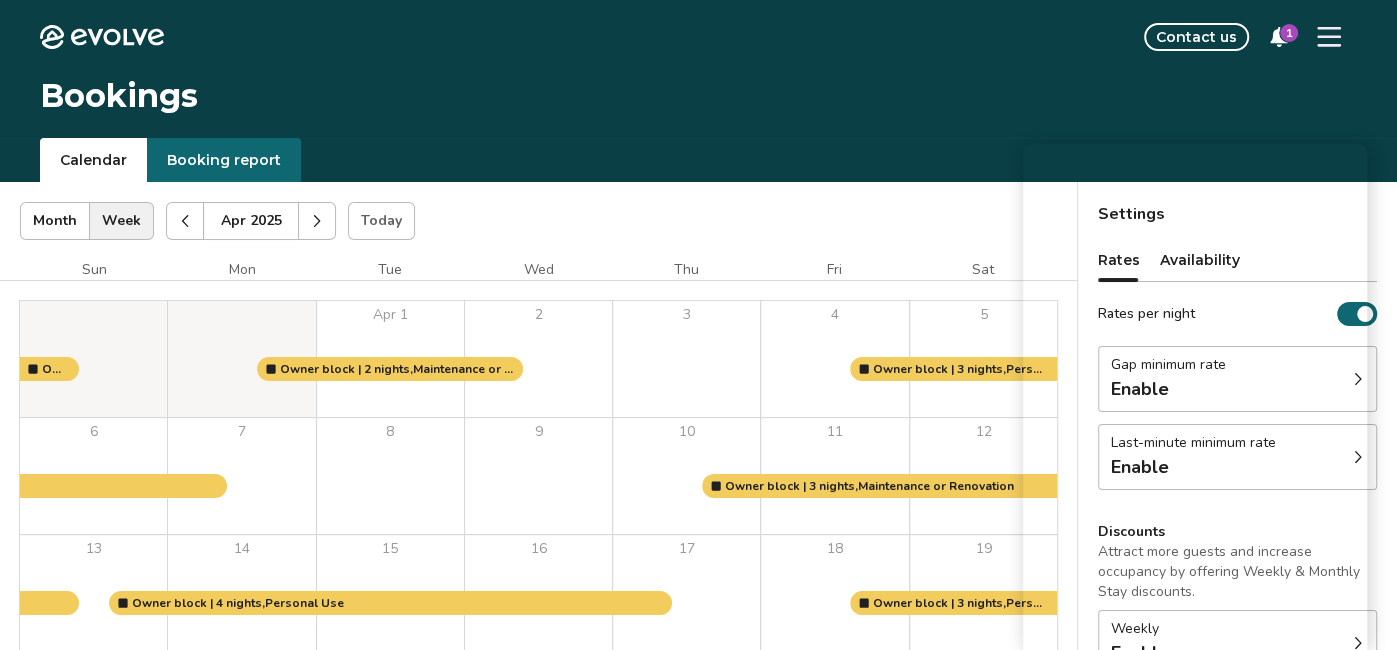 click 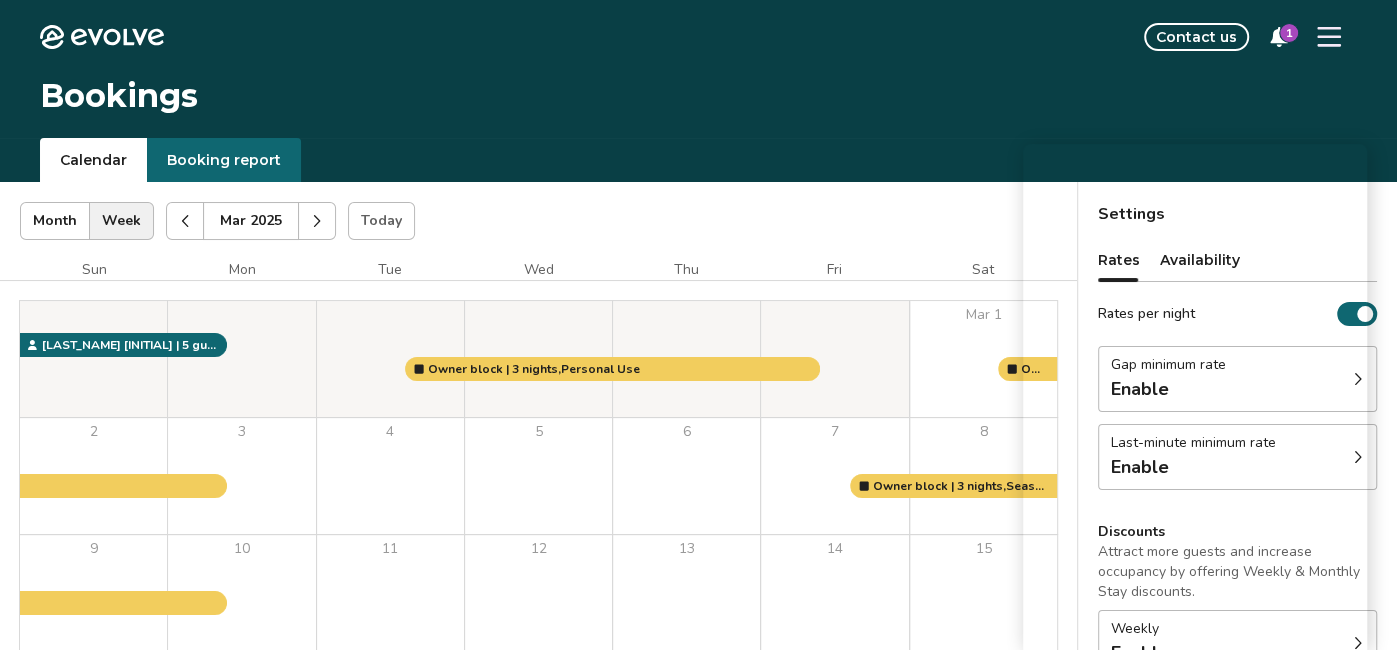 click 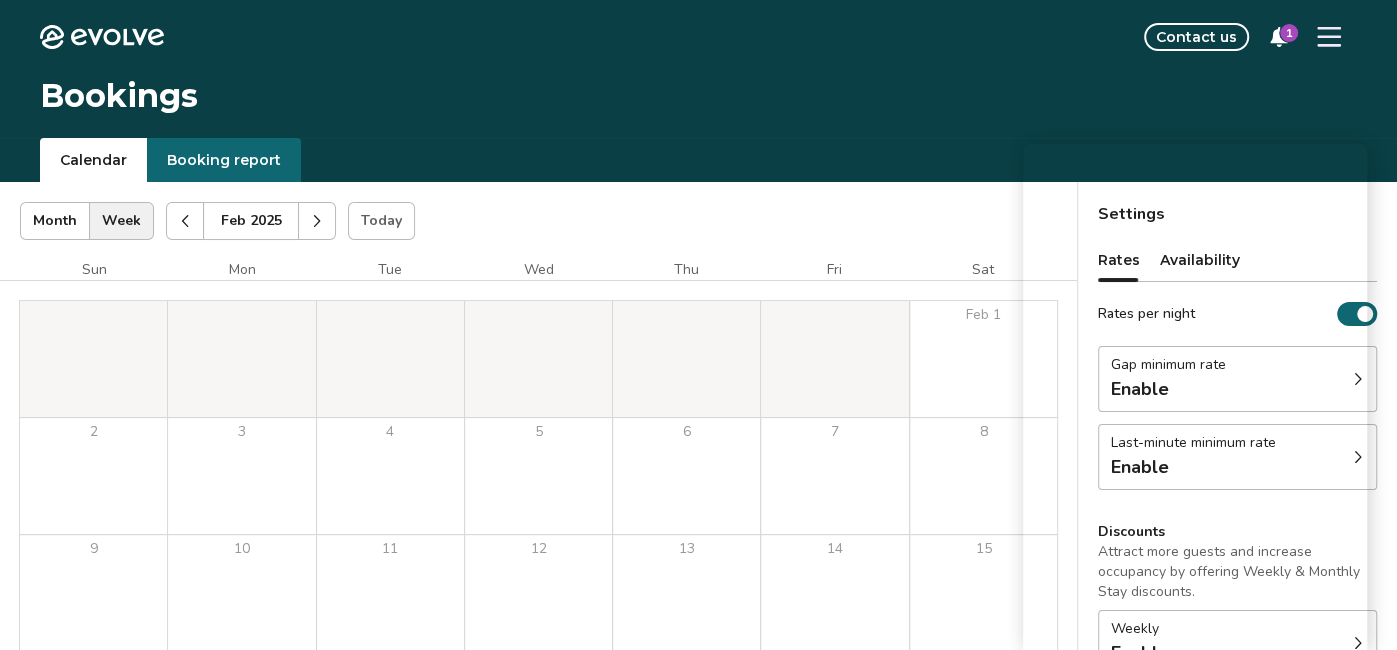click 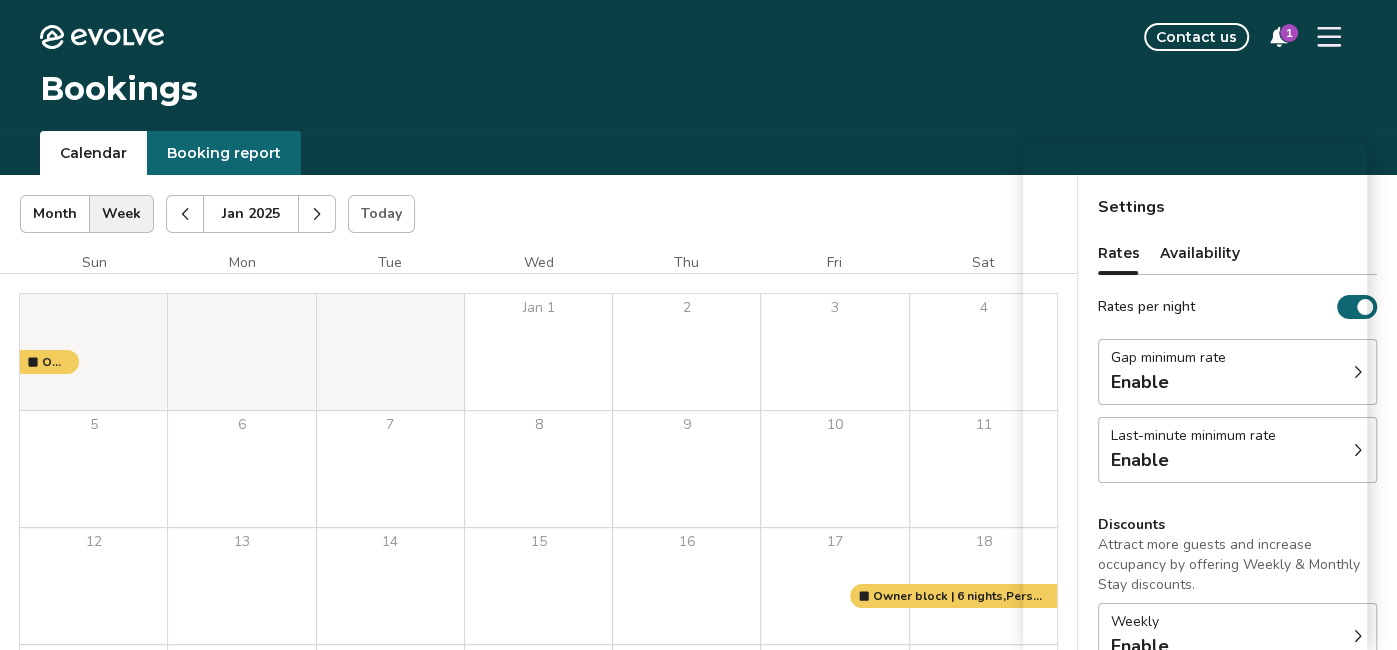 scroll, scrollTop: 0, scrollLeft: 0, axis: both 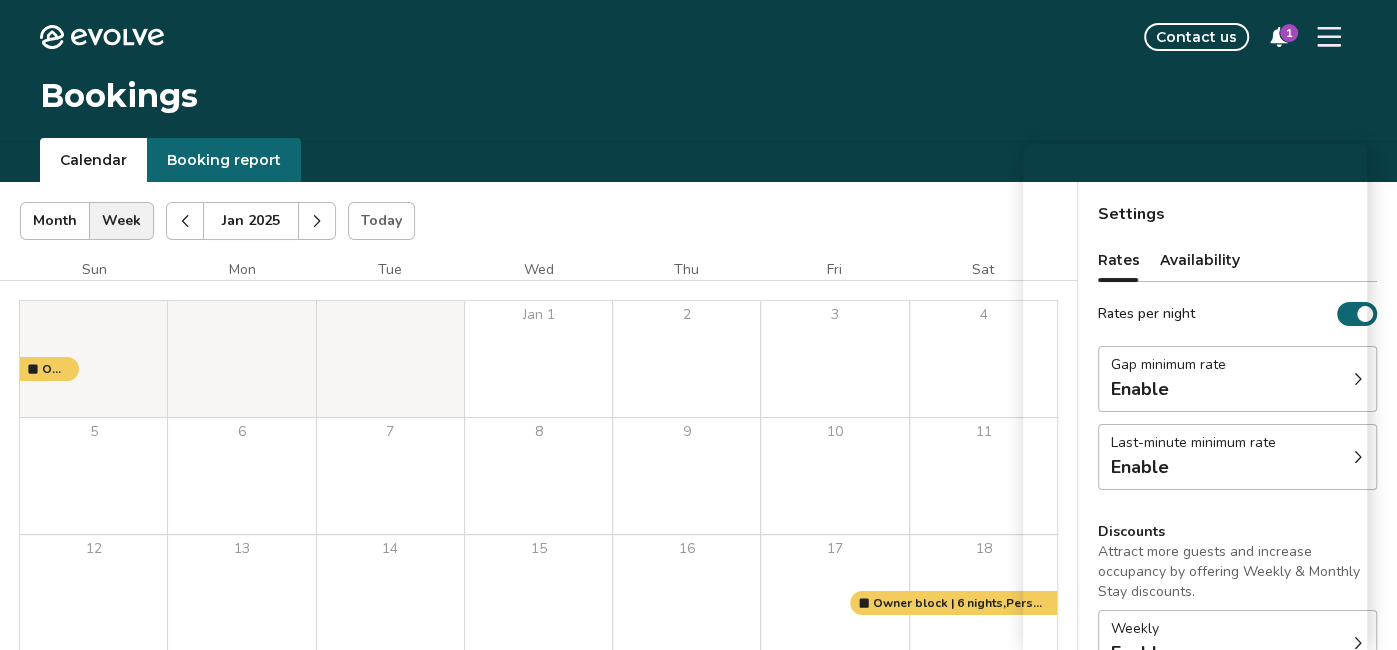 click 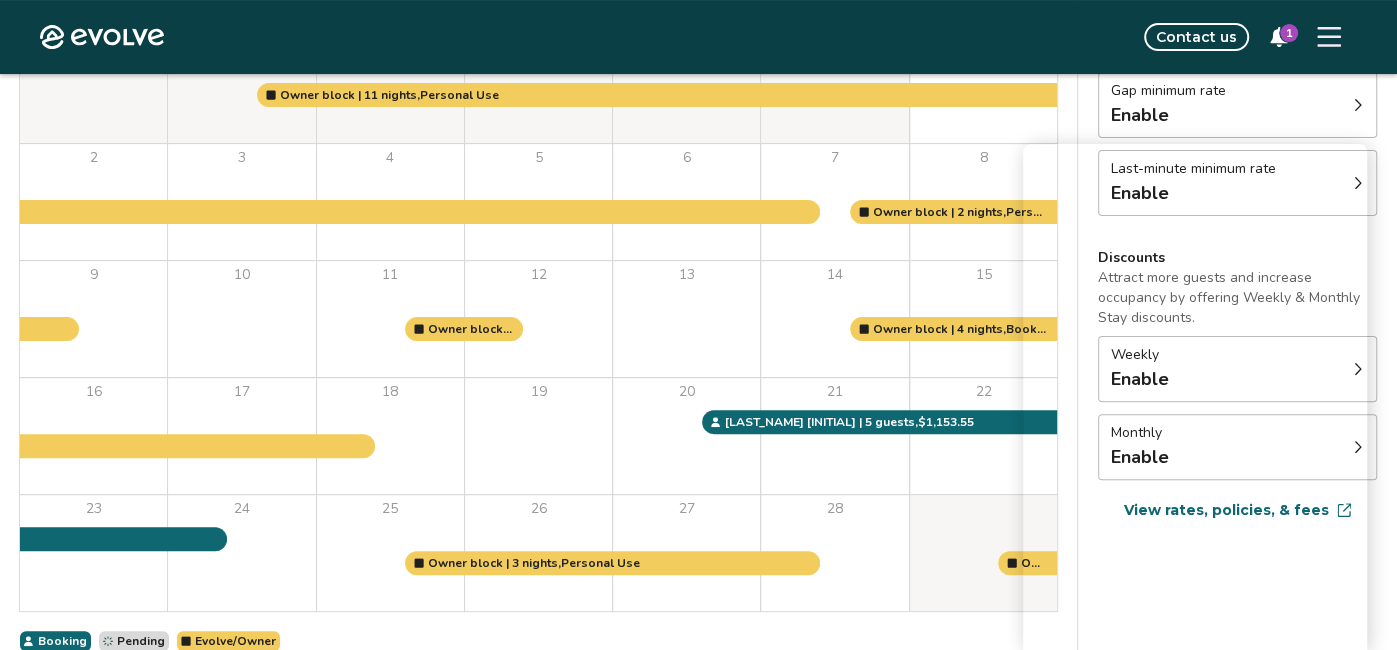scroll, scrollTop: 271, scrollLeft: 0, axis: vertical 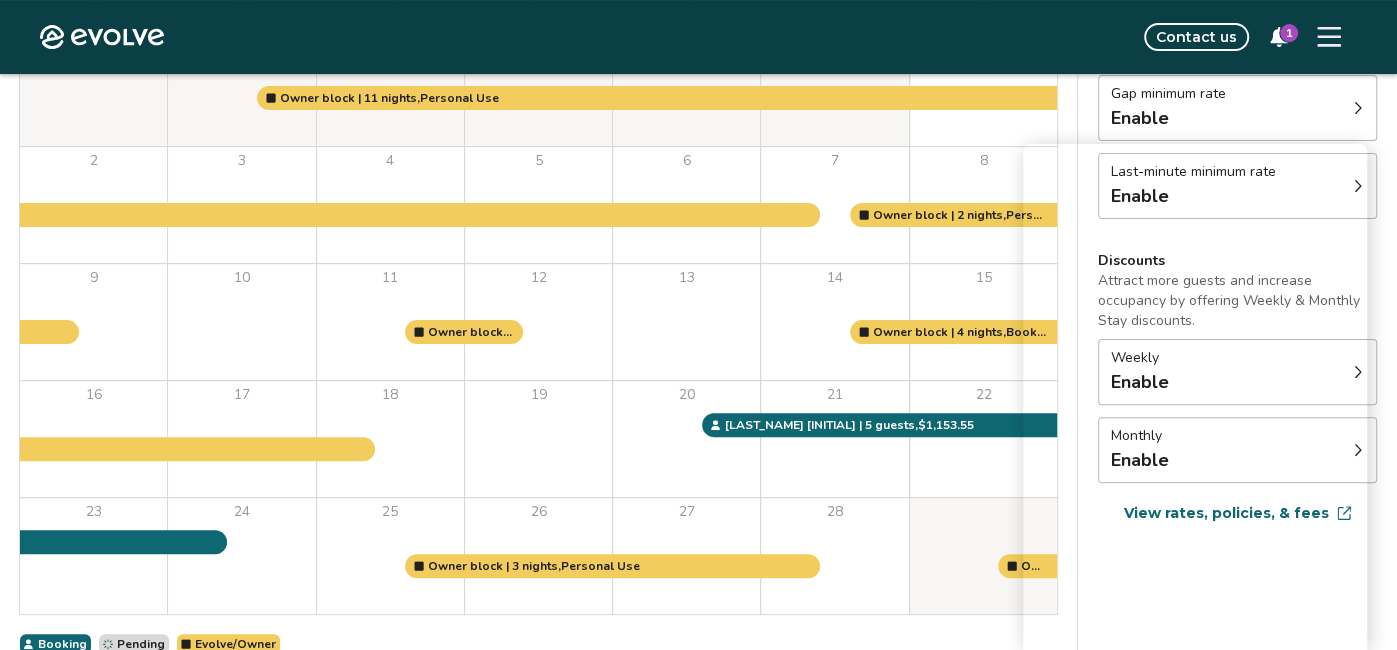click on "21" at bounding box center (834, 439) 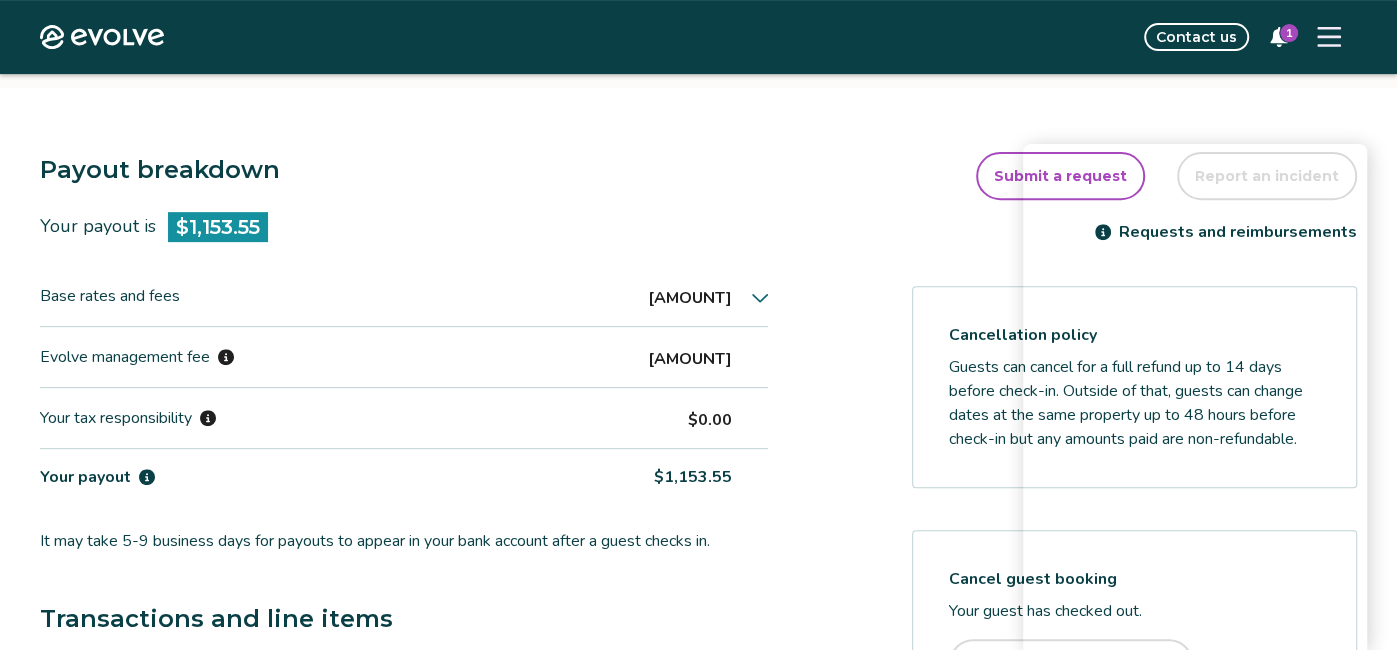 scroll, scrollTop: 466, scrollLeft: 0, axis: vertical 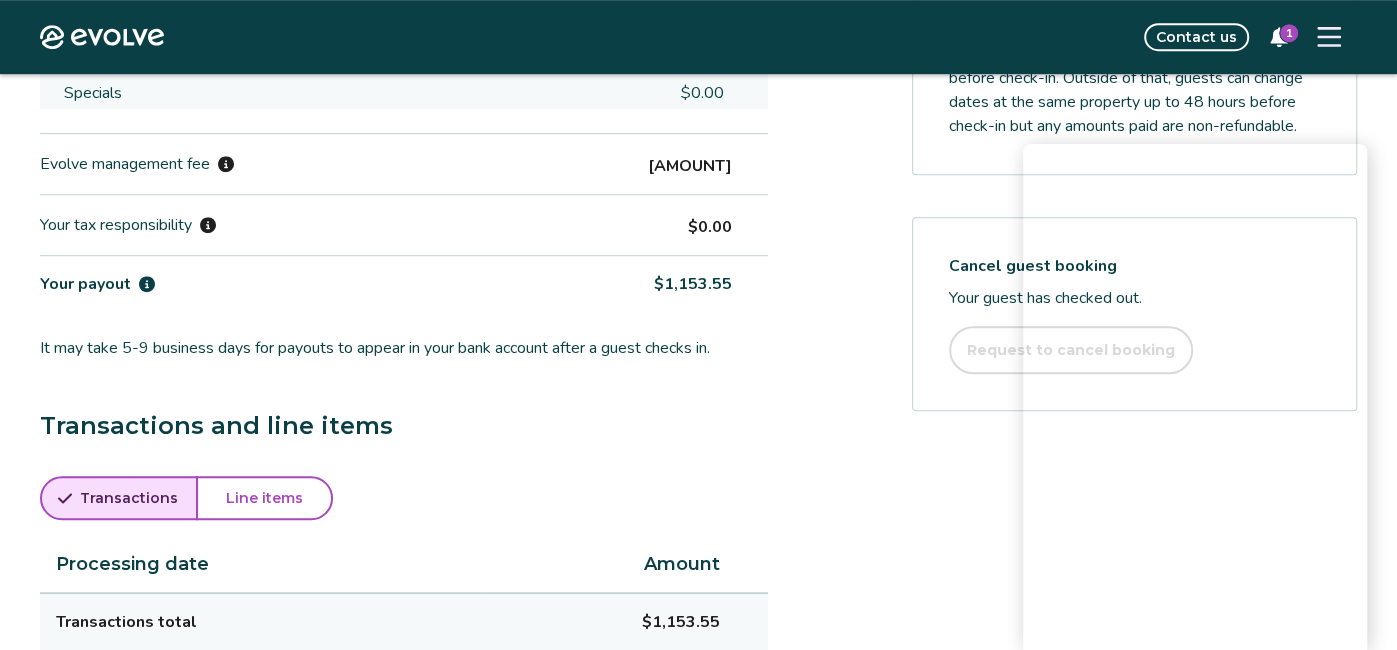click on "Line items" at bounding box center [264, 498] 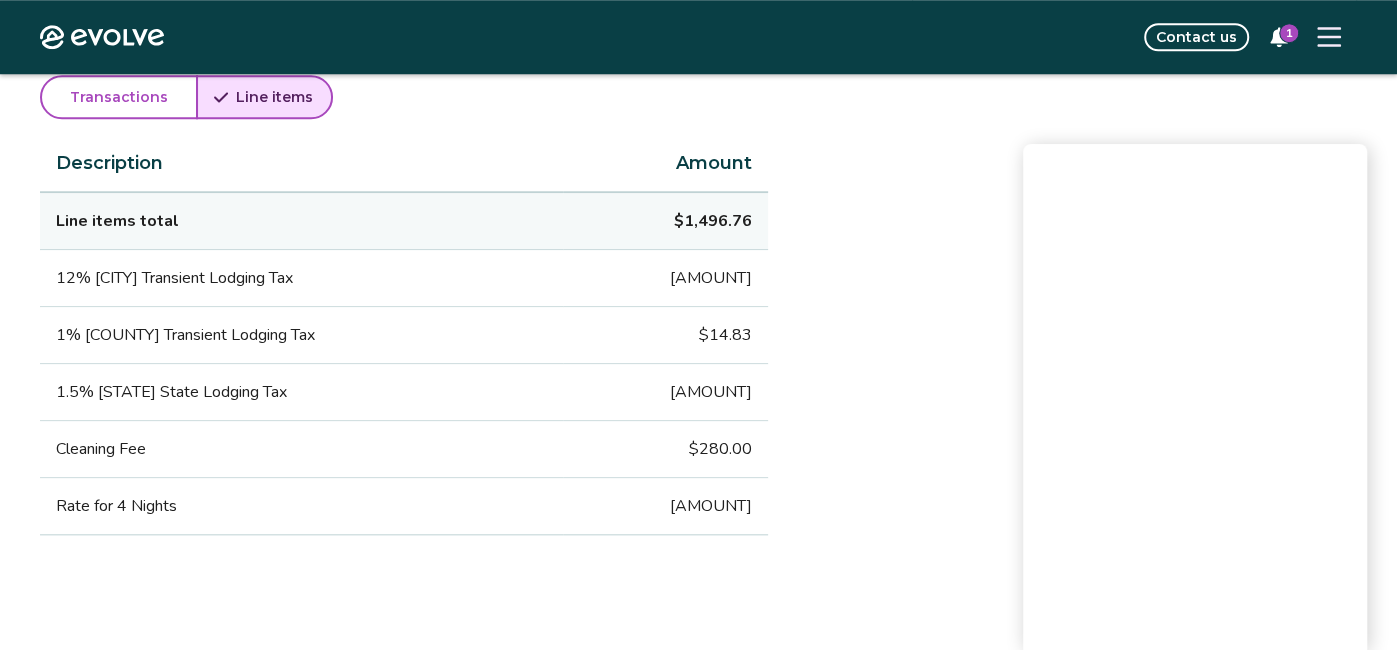 scroll, scrollTop: 1180, scrollLeft: 0, axis: vertical 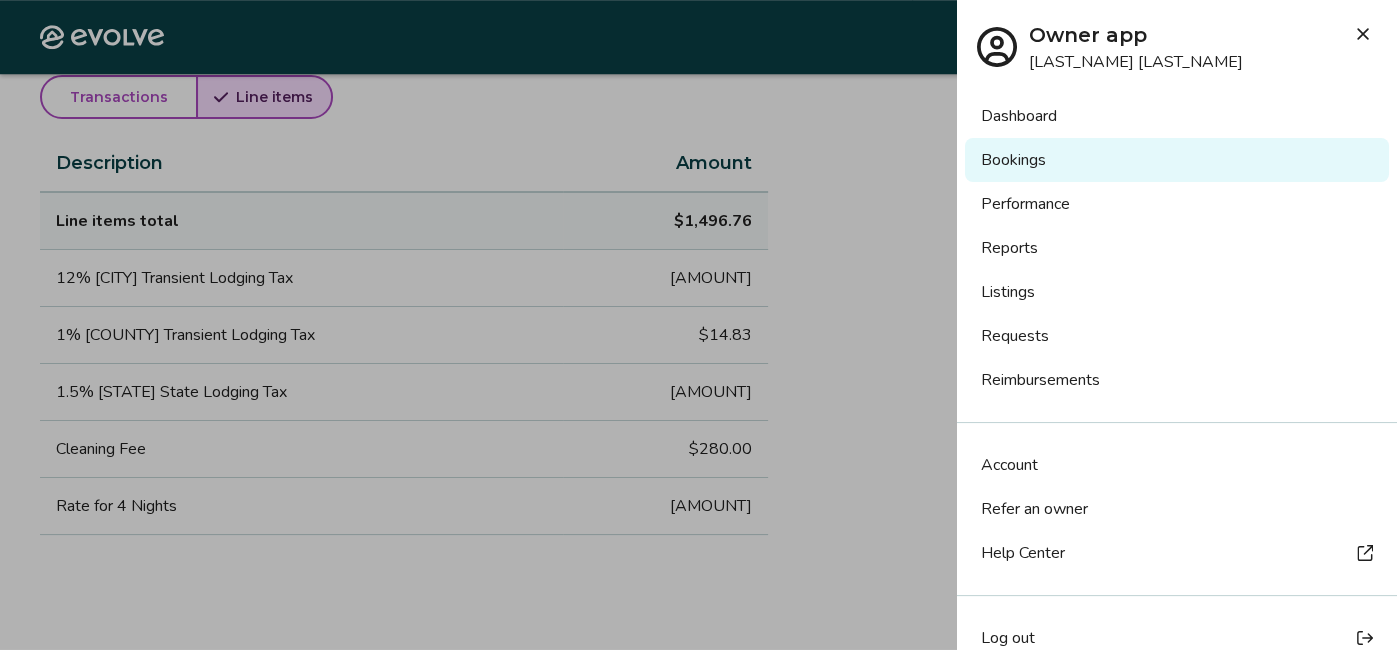click at bounding box center (698, 325) 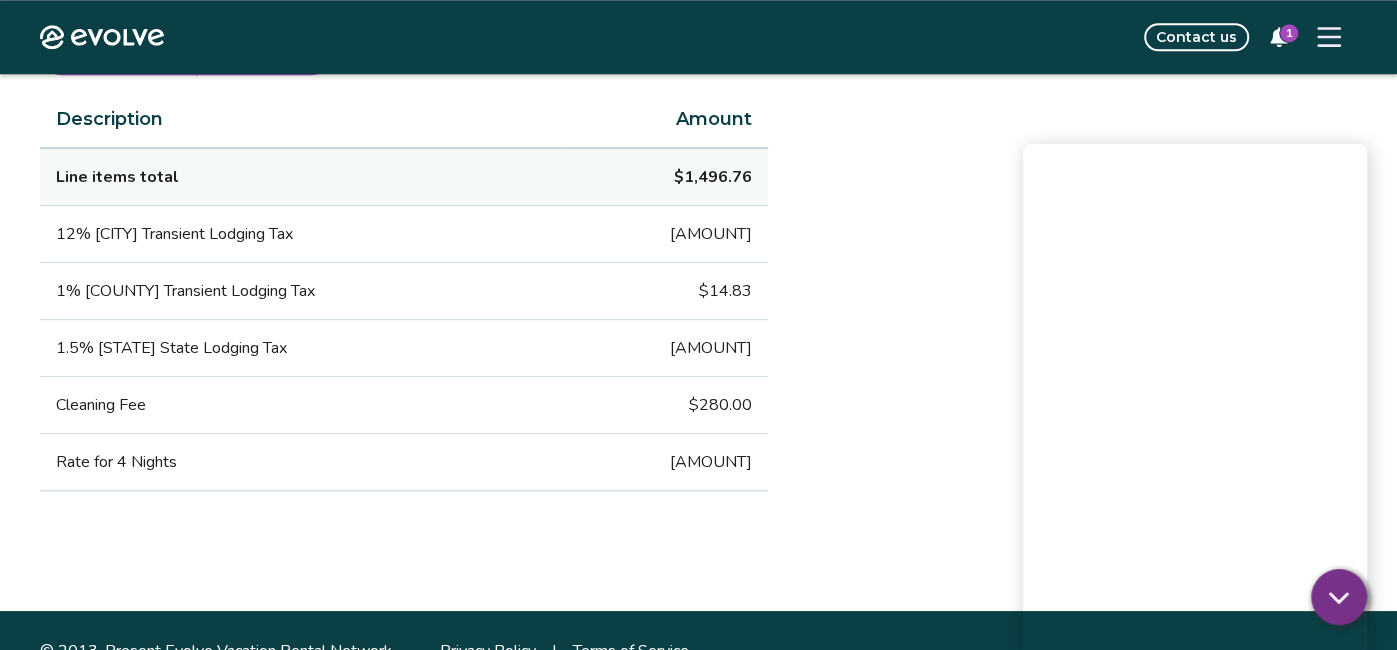 scroll, scrollTop: 1226, scrollLeft: 0, axis: vertical 